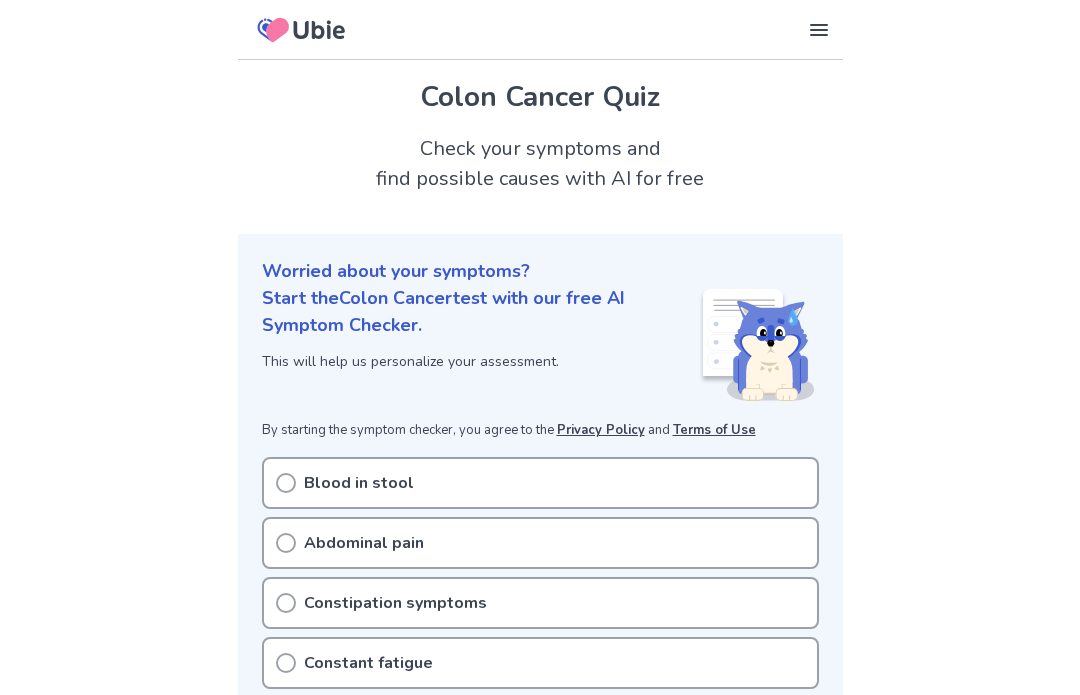 scroll, scrollTop: 0, scrollLeft: 0, axis: both 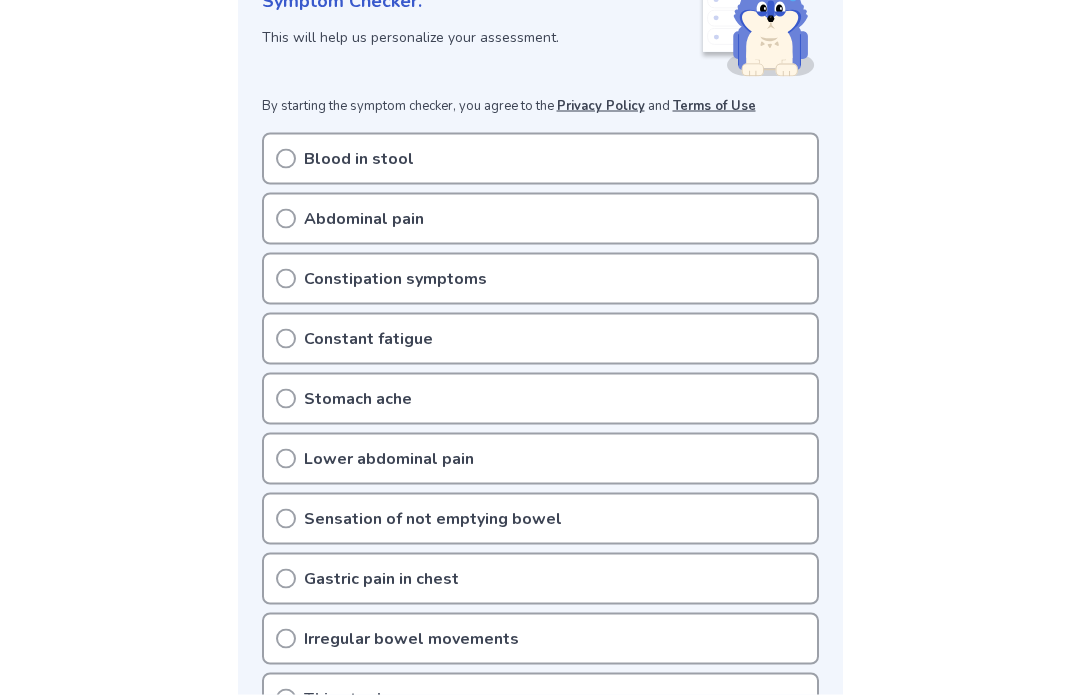 click 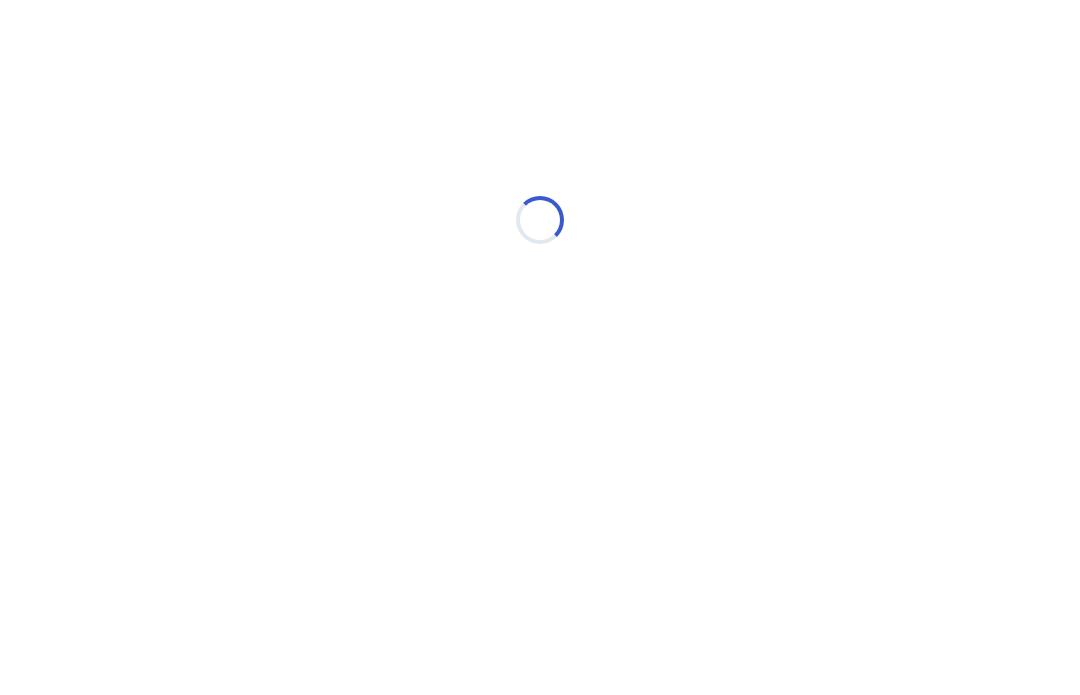 scroll, scrollTop: 0, scrollLeft: 0, axis: both 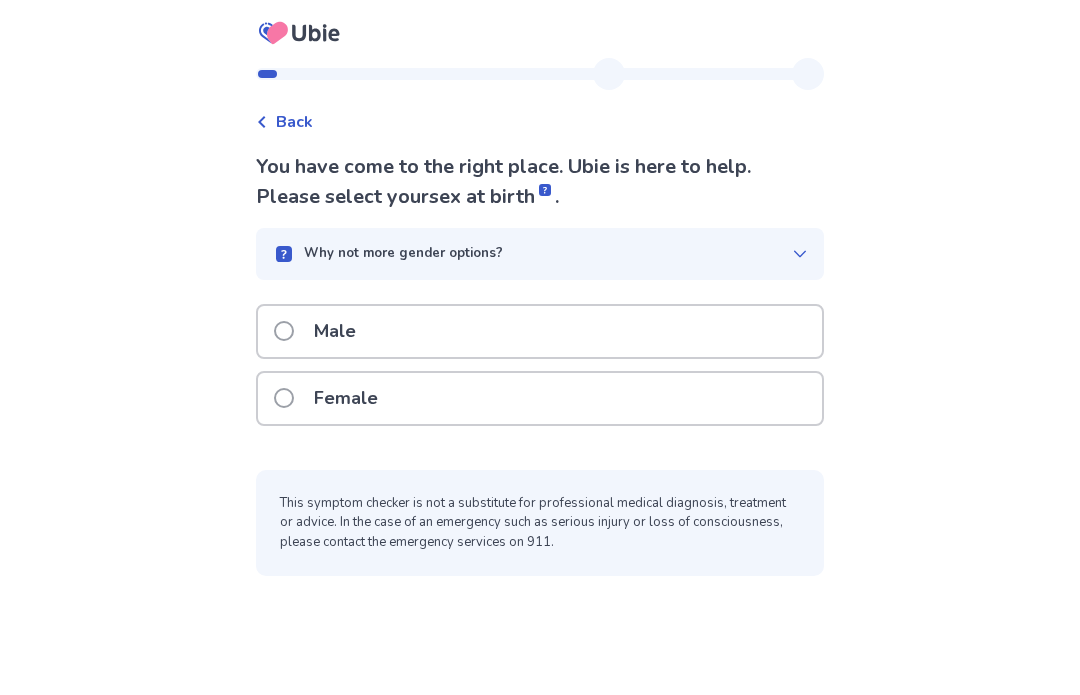 click at bounding box center [284, 331] 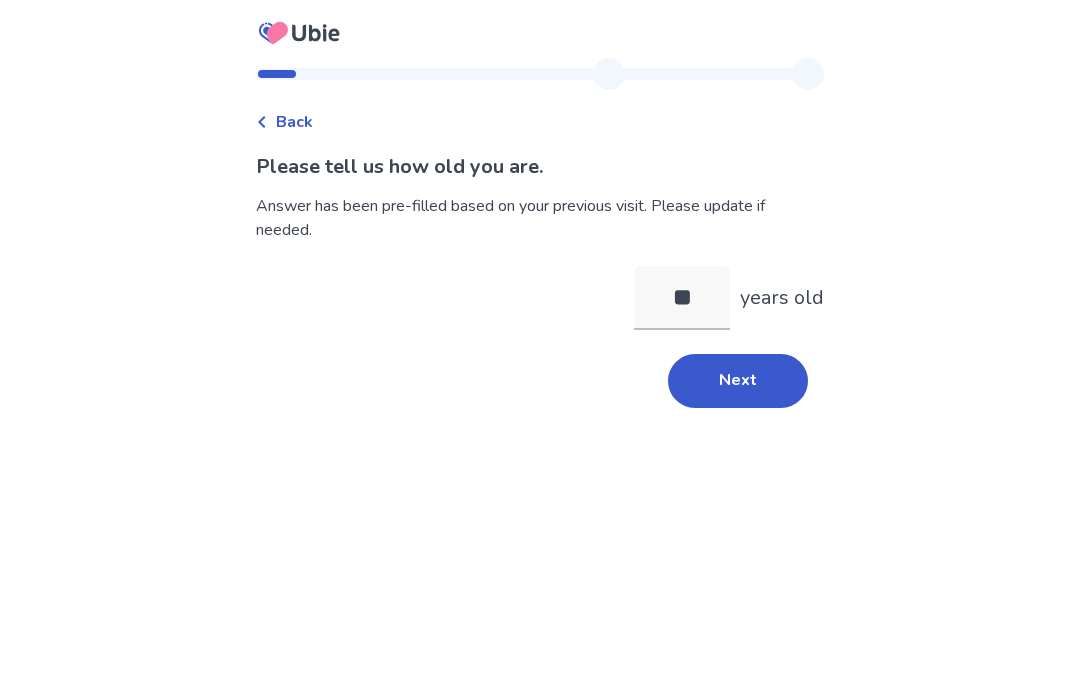 click on "Next" at bounding box center [738, 381] 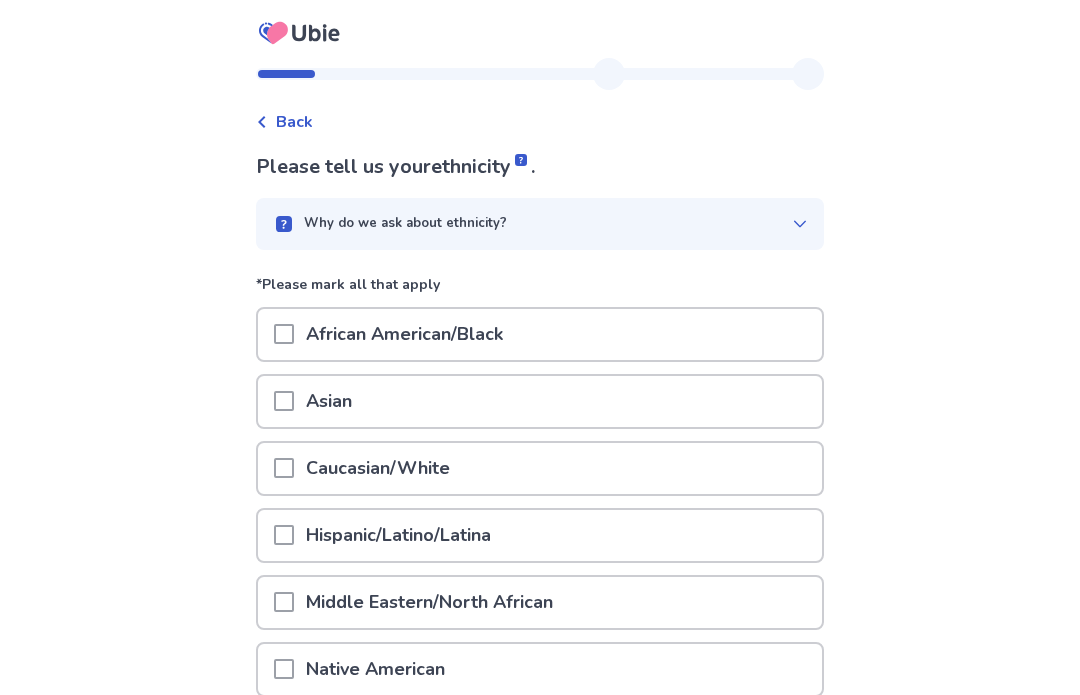 click at bounding box center (284, 468) 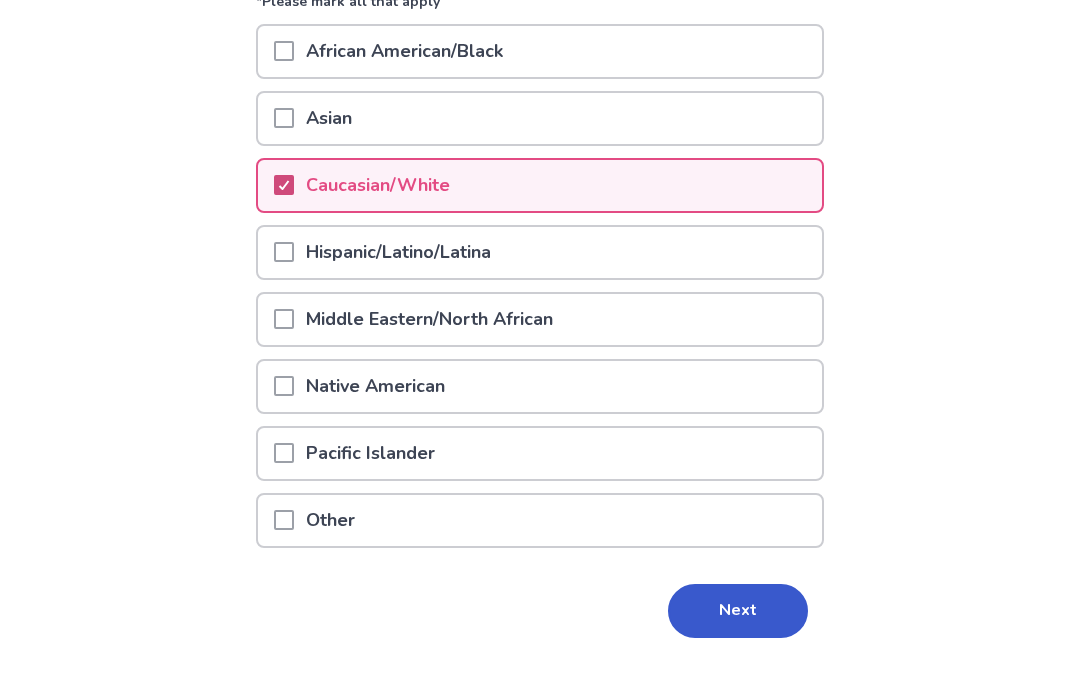 scroll, scrollTop: 313, scrollLeft: 0, axis: vertical 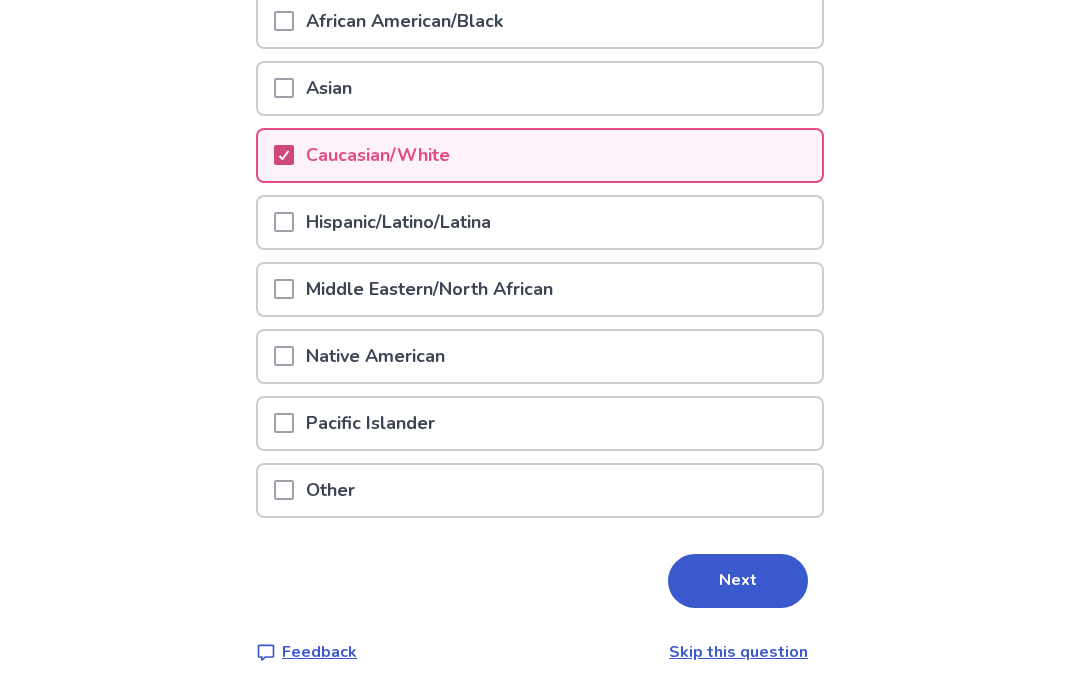 click on "Next" at bounding box center [738, 581] 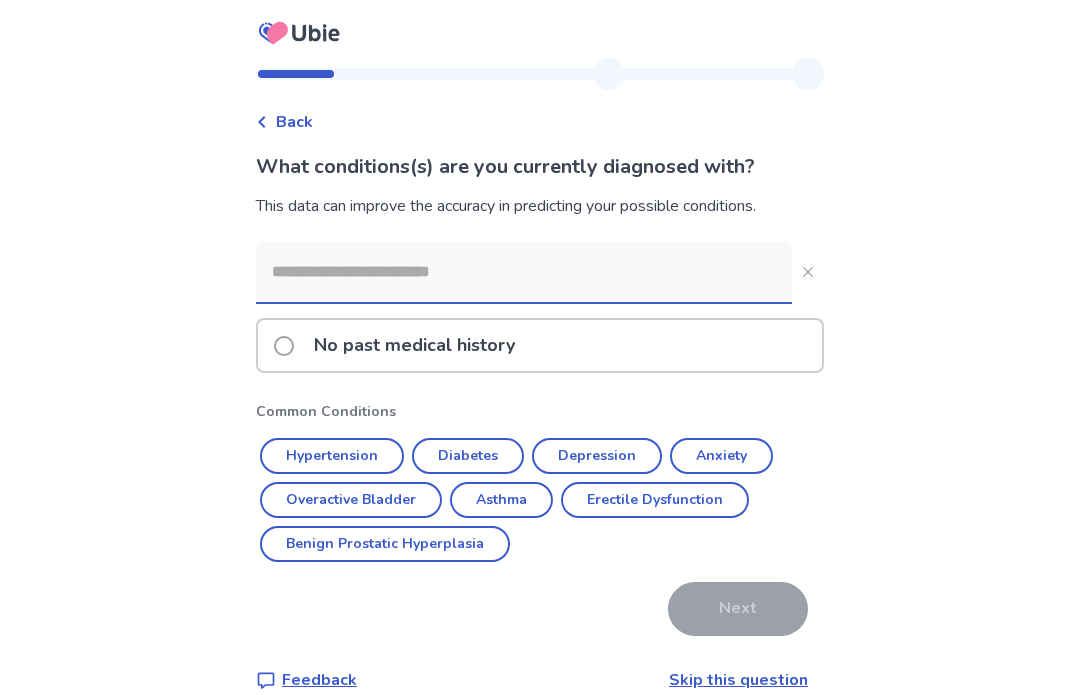 click on "Hypertension" at bounding box center [332, 456] 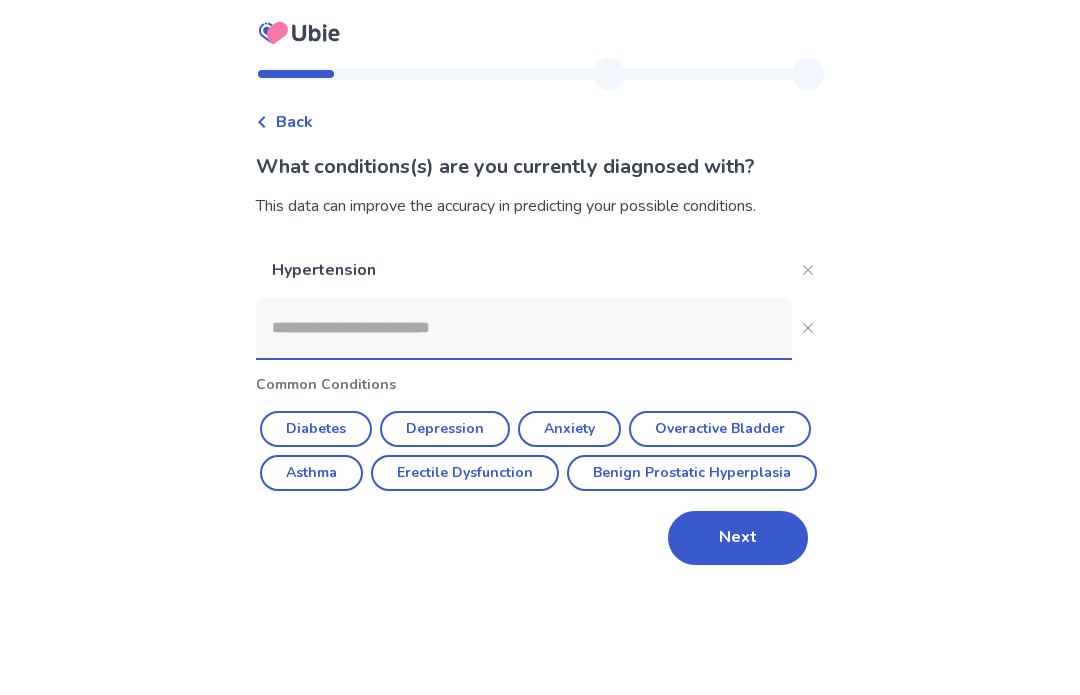click on "Next" at bounding box center (738, 538) 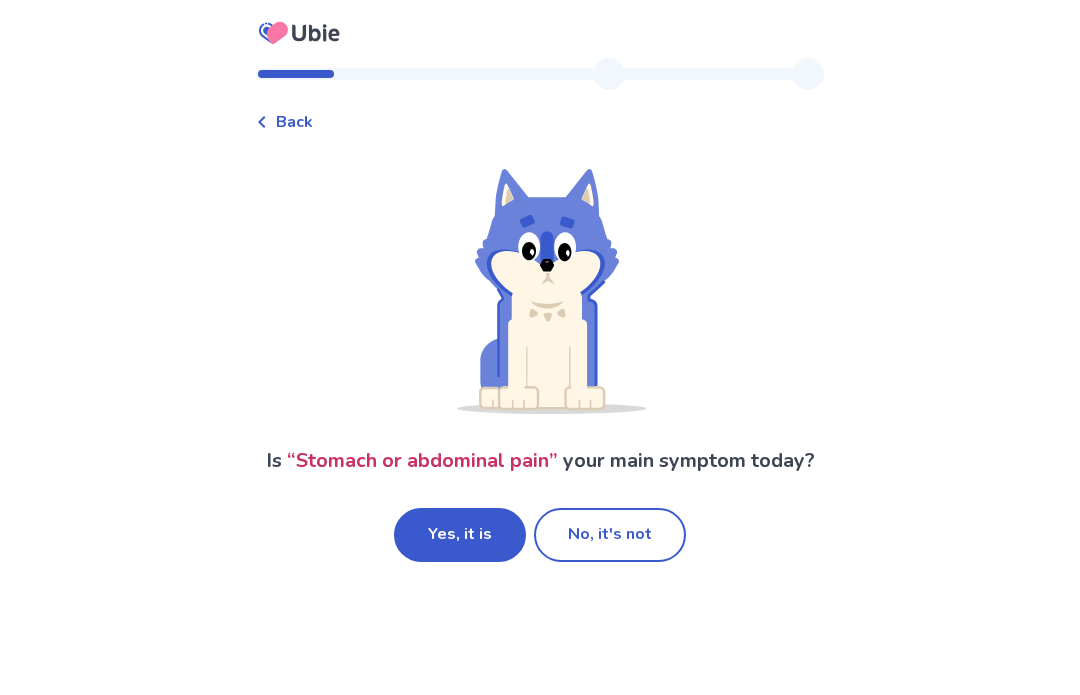 click on "Yes, it is" at bounding box center [460, 535] 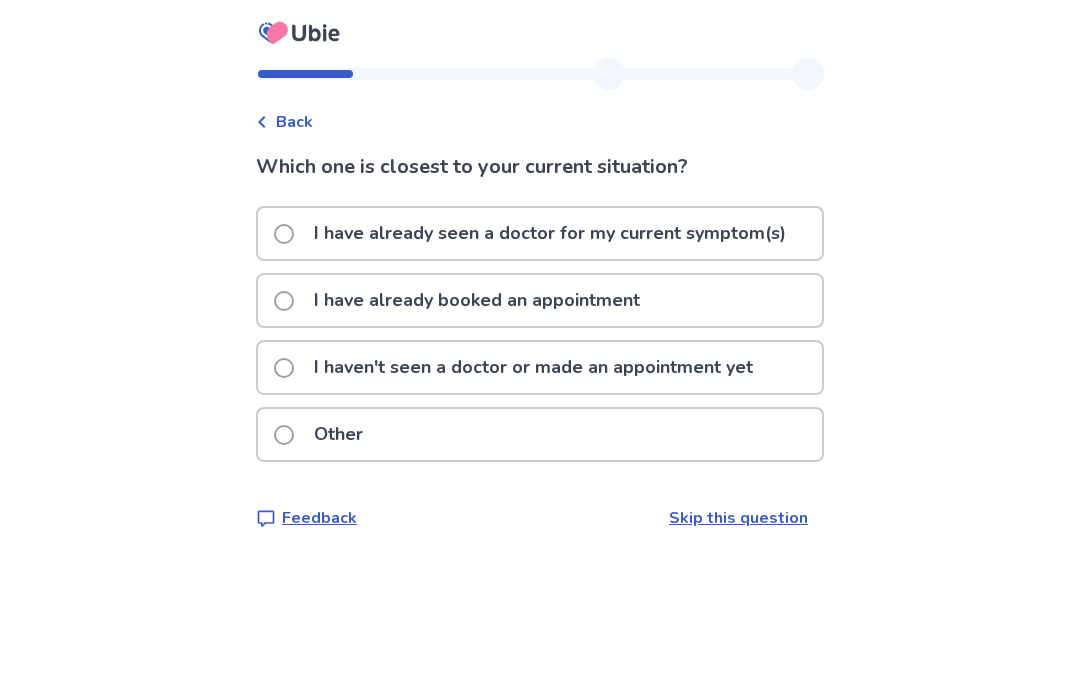 click at bounding box center [284, 368] 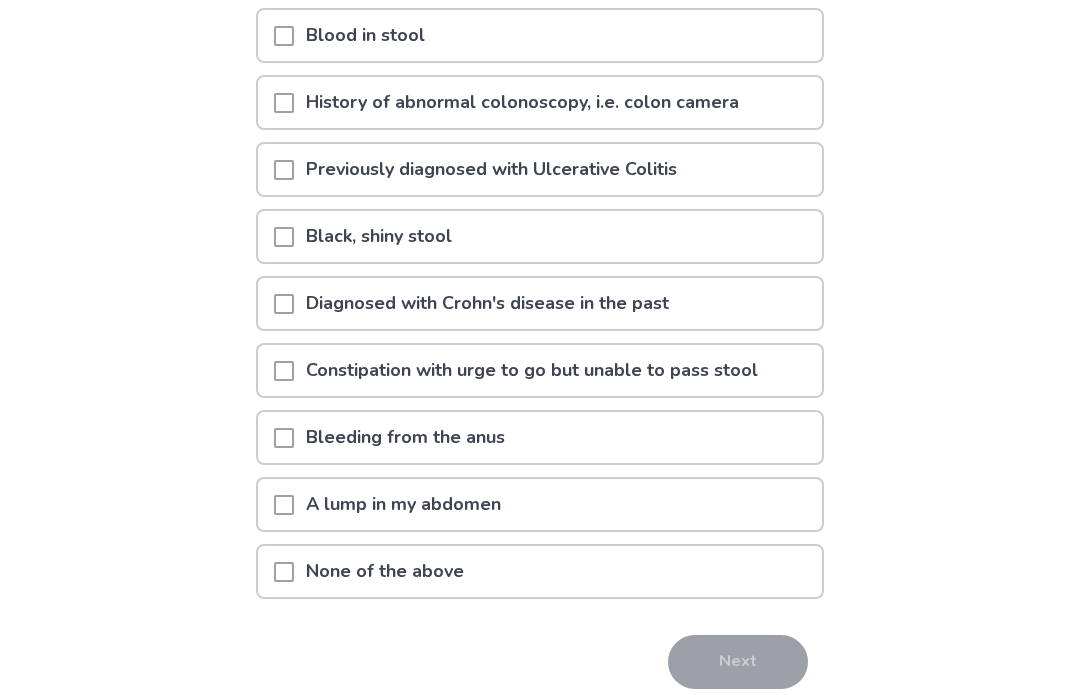 scroll, scrollTop: 335, scrollLeft: 0, axis: vertical 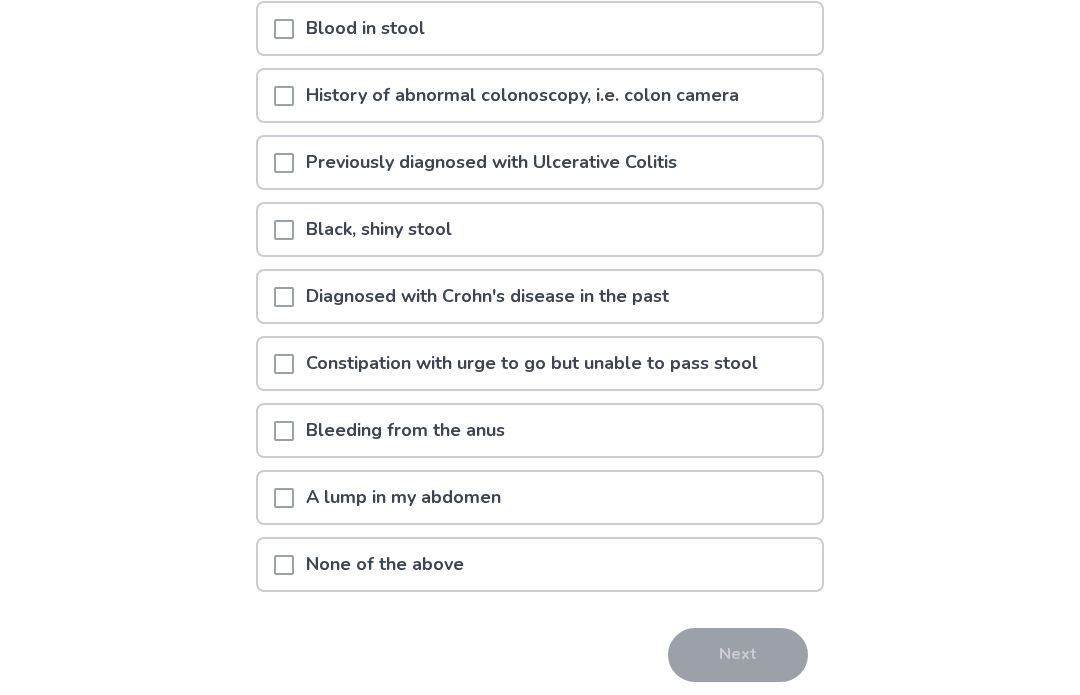 click at bounding box center (284, 565) 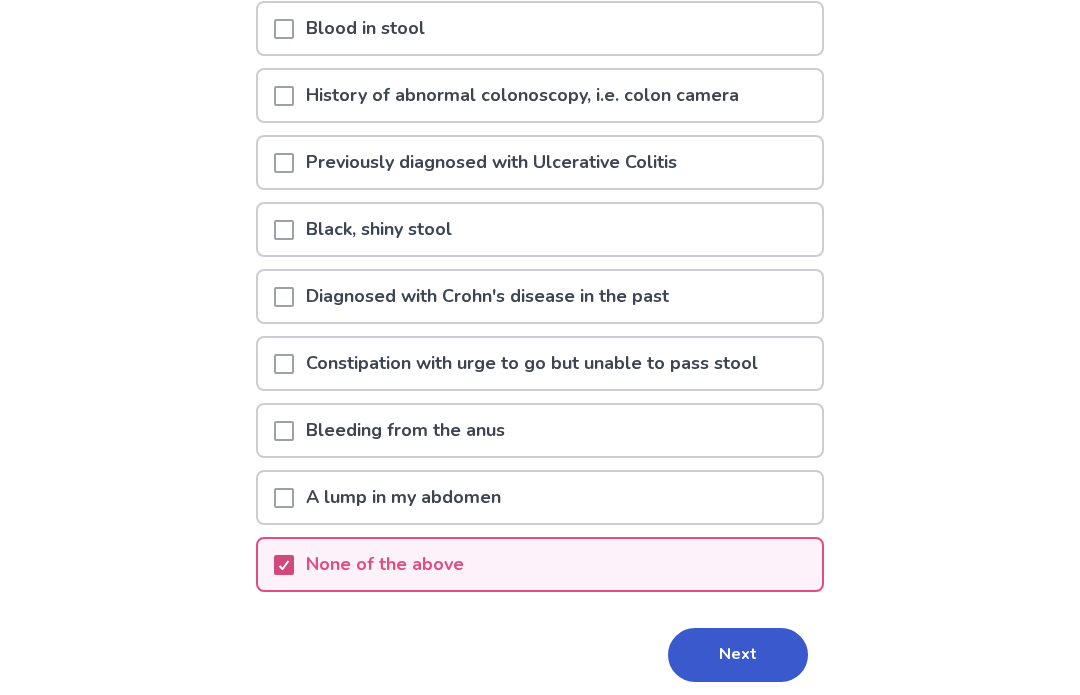 click on "Next" at bounding box center (738, 655) 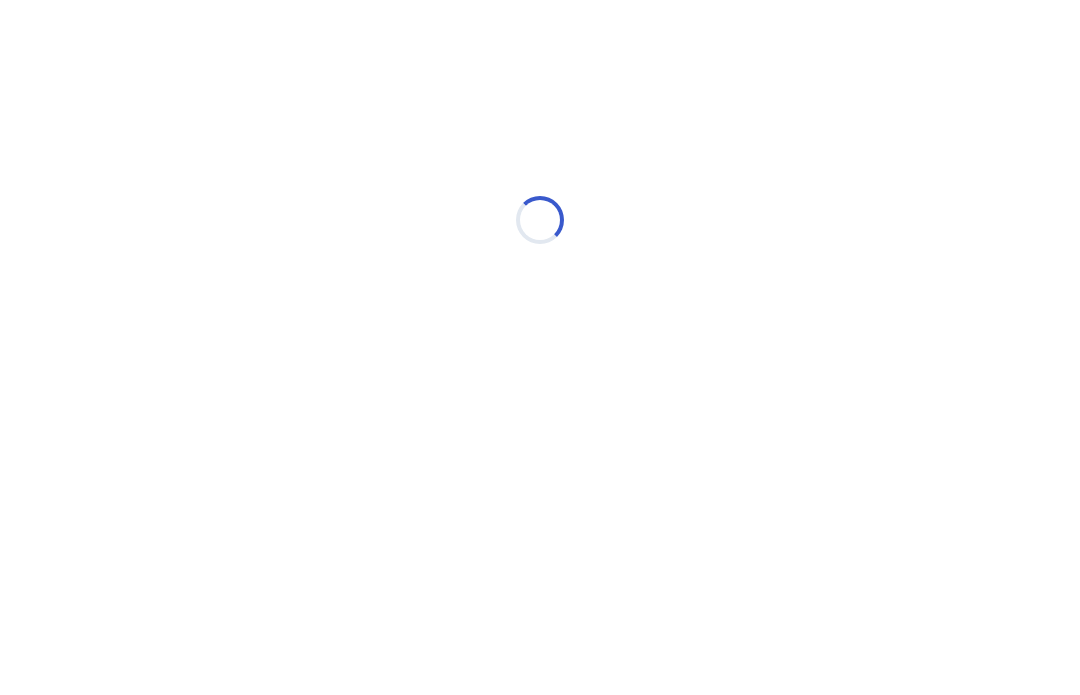 scroll, scrollTop: 0, scrollLeft: 0, axis: both 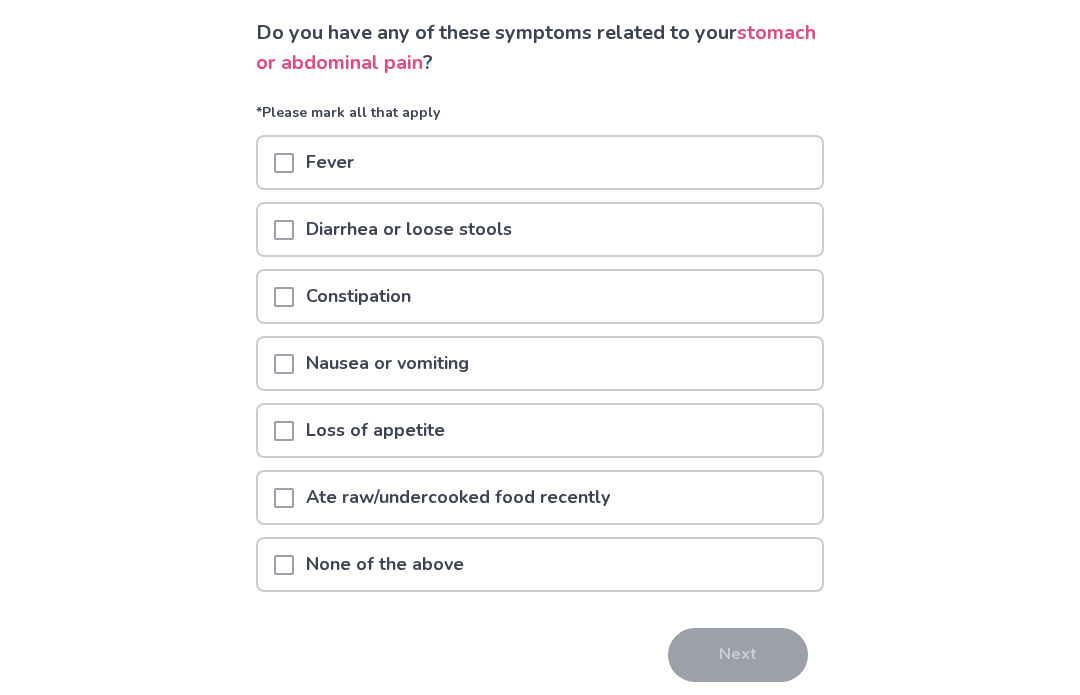click at bounding box center [284, 565] 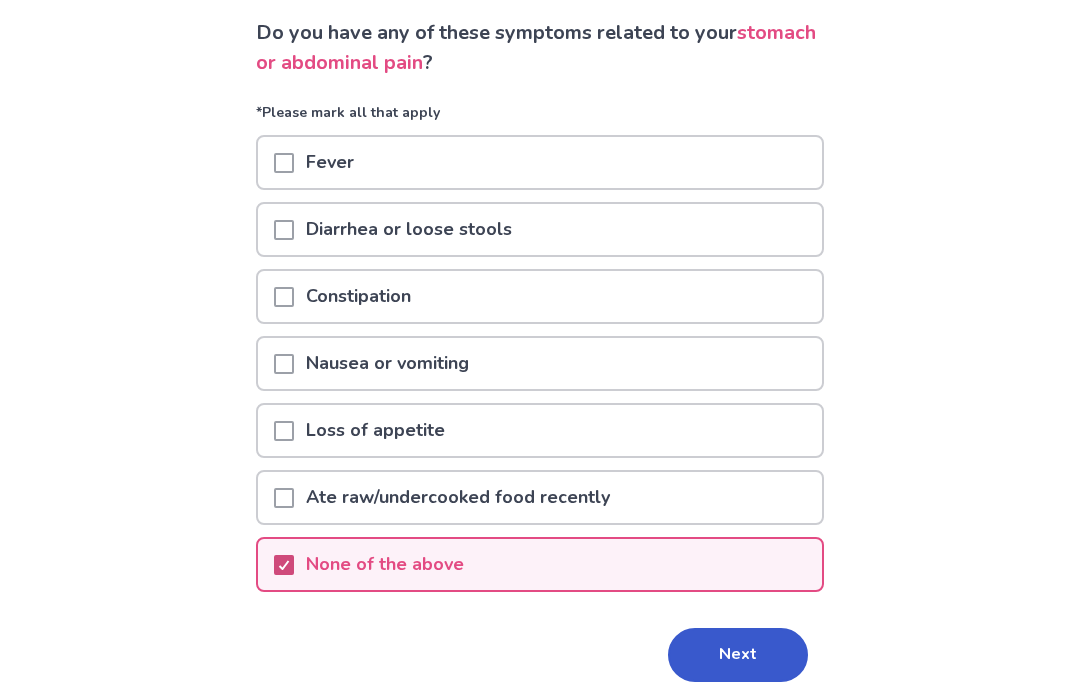 click on "Next" at bounding box center (738, 655) 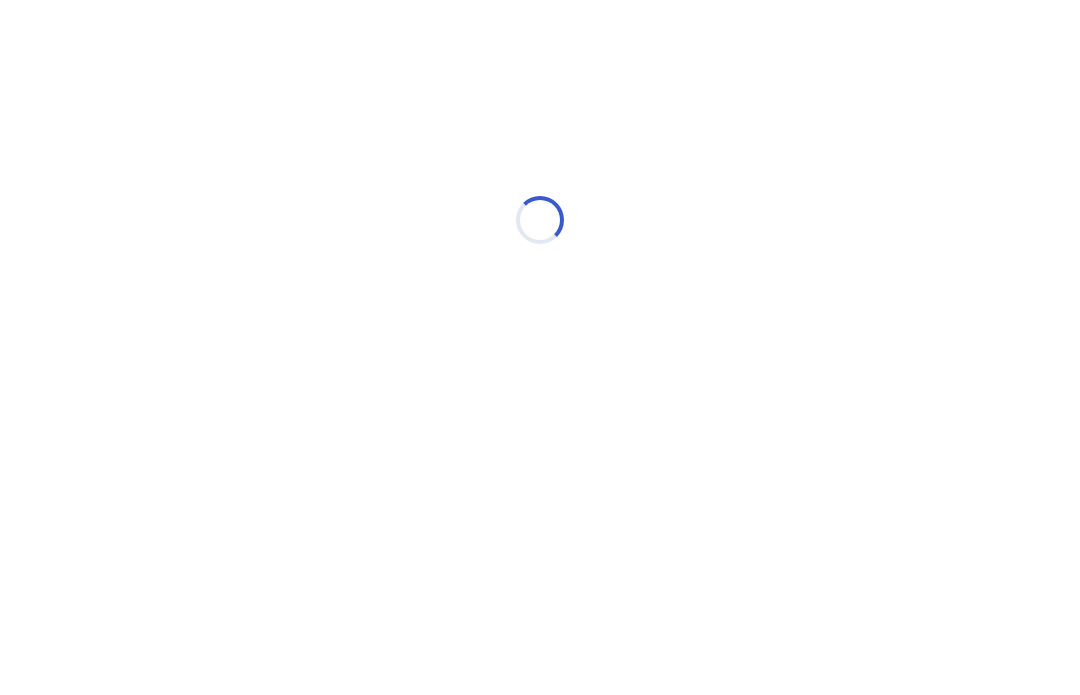 select on "*" 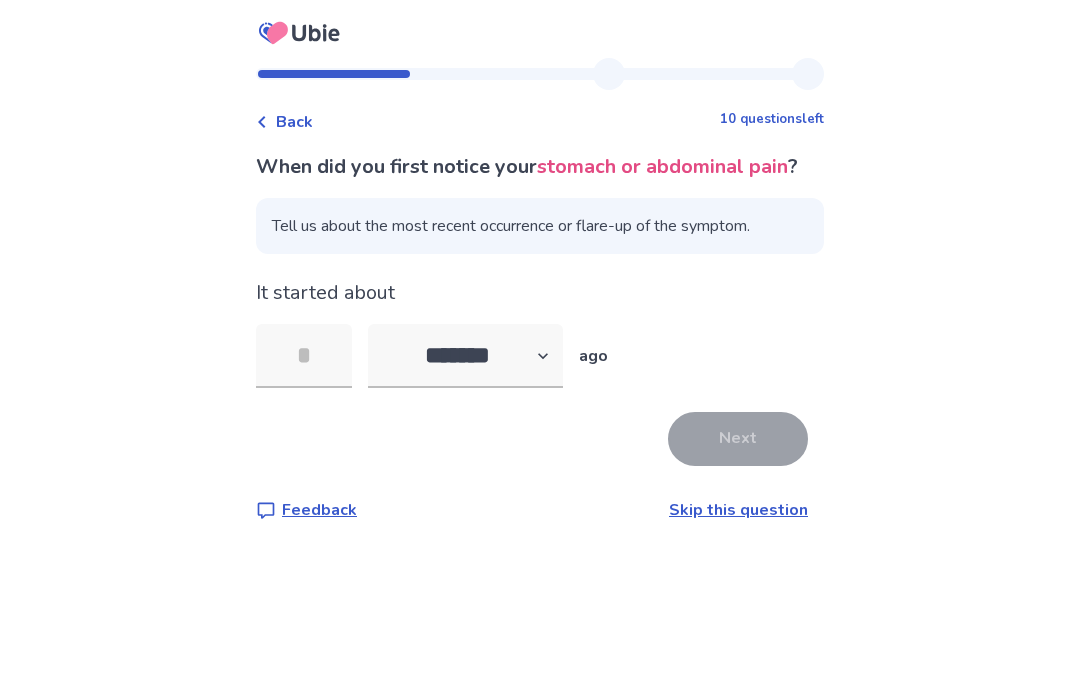 click at bounding box center (304, 356) 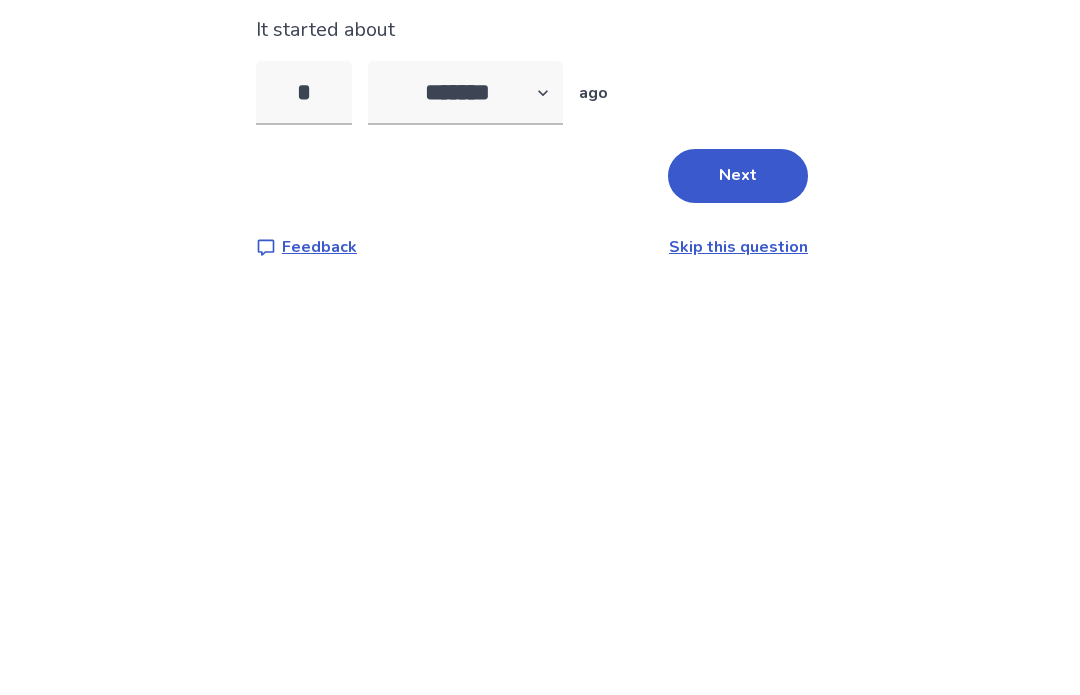type on "**" 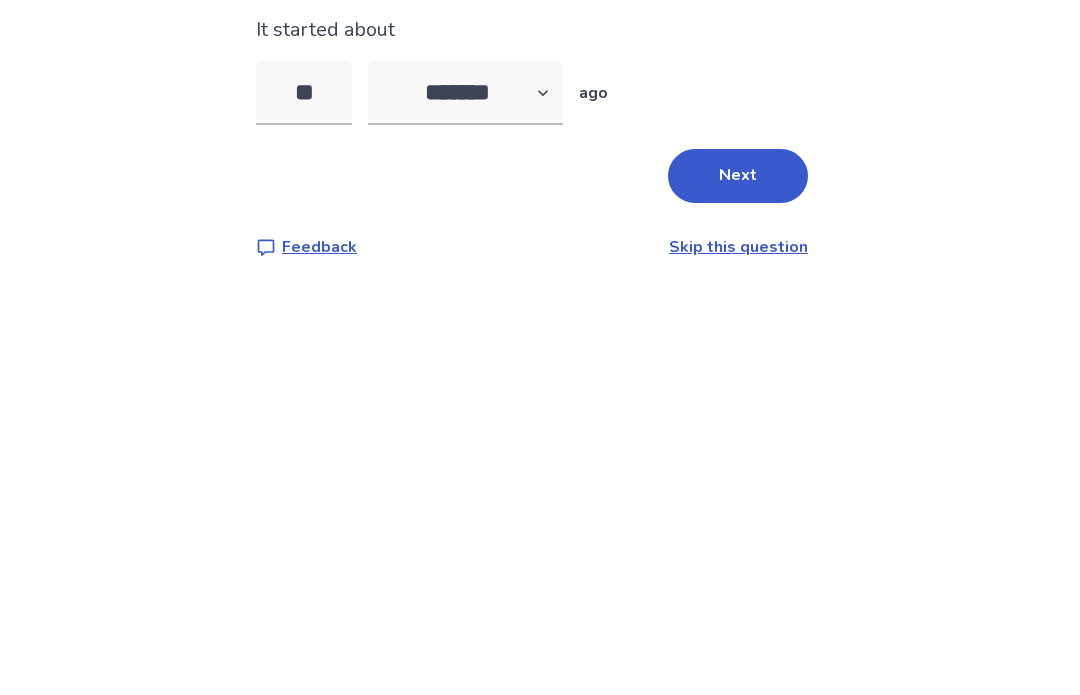 click on "Next" at bounding box center (738, 439) 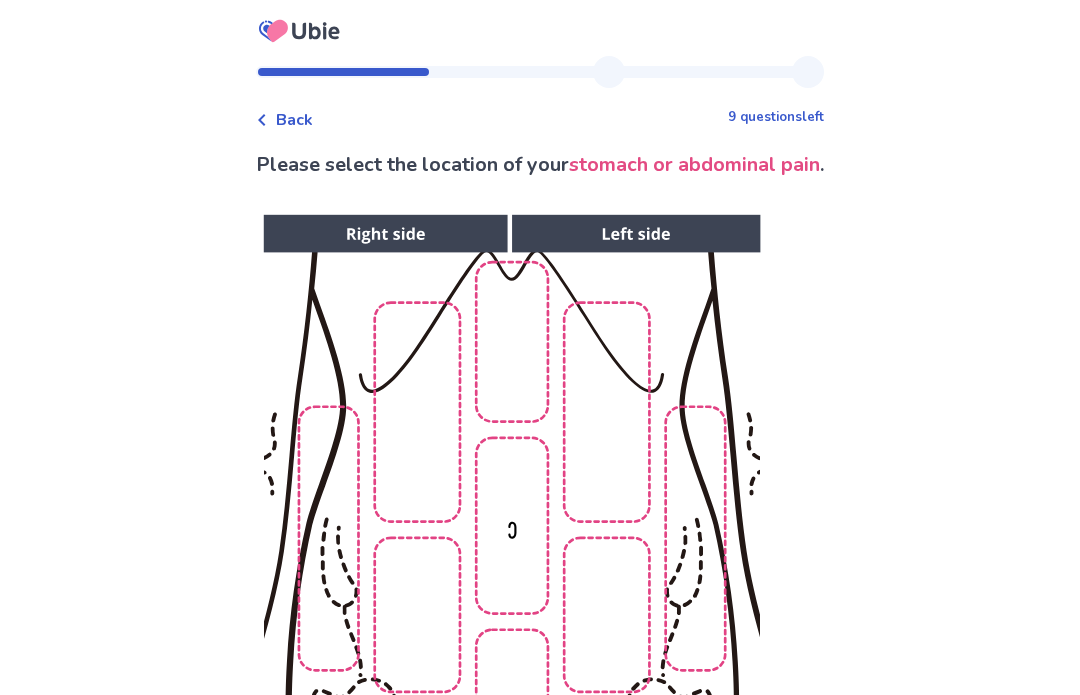 scroll, scrollTop: 35, scrollLeft: 0, axis: vertical 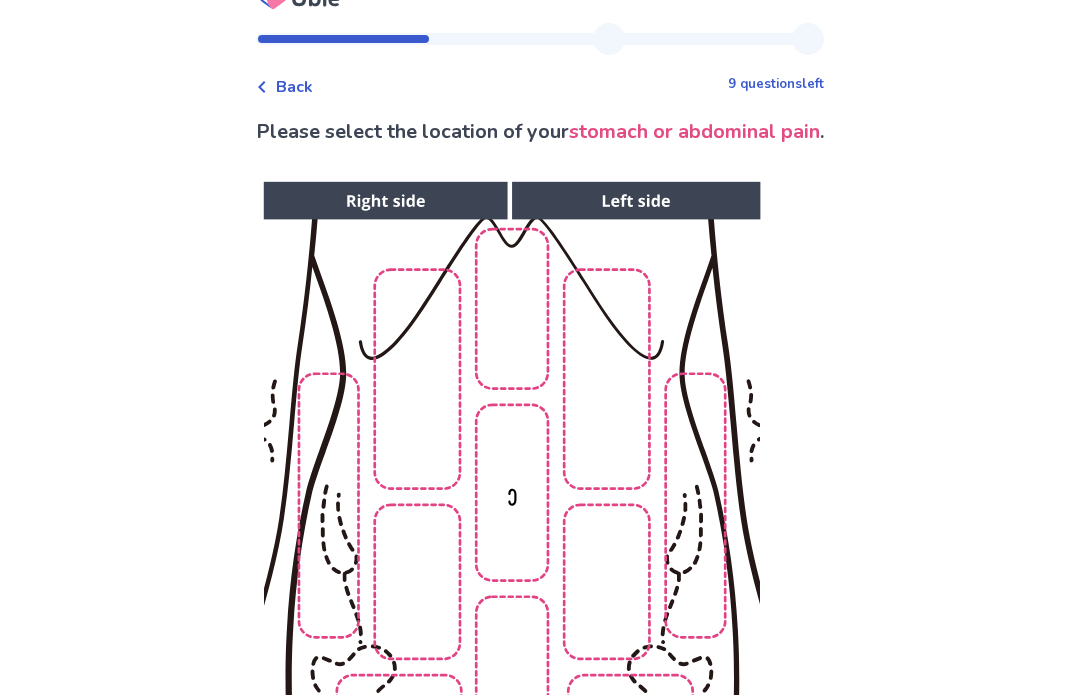 click at bounding box center [511, 517] 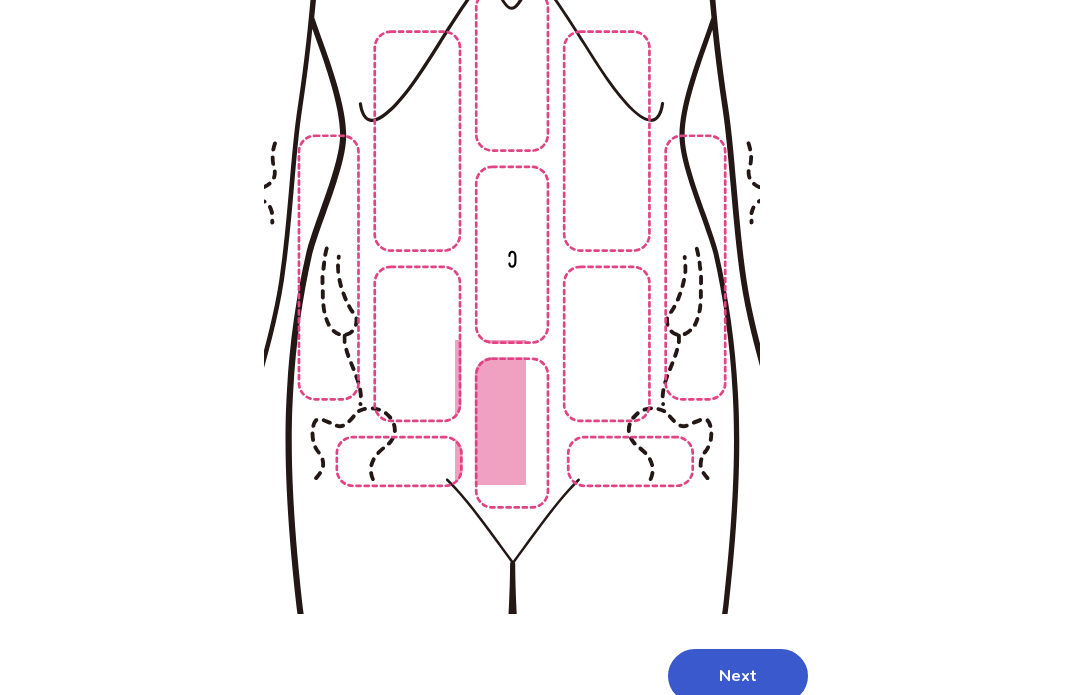scroll, scrollTop: 295, scrollLeft: 0, axis: vertical 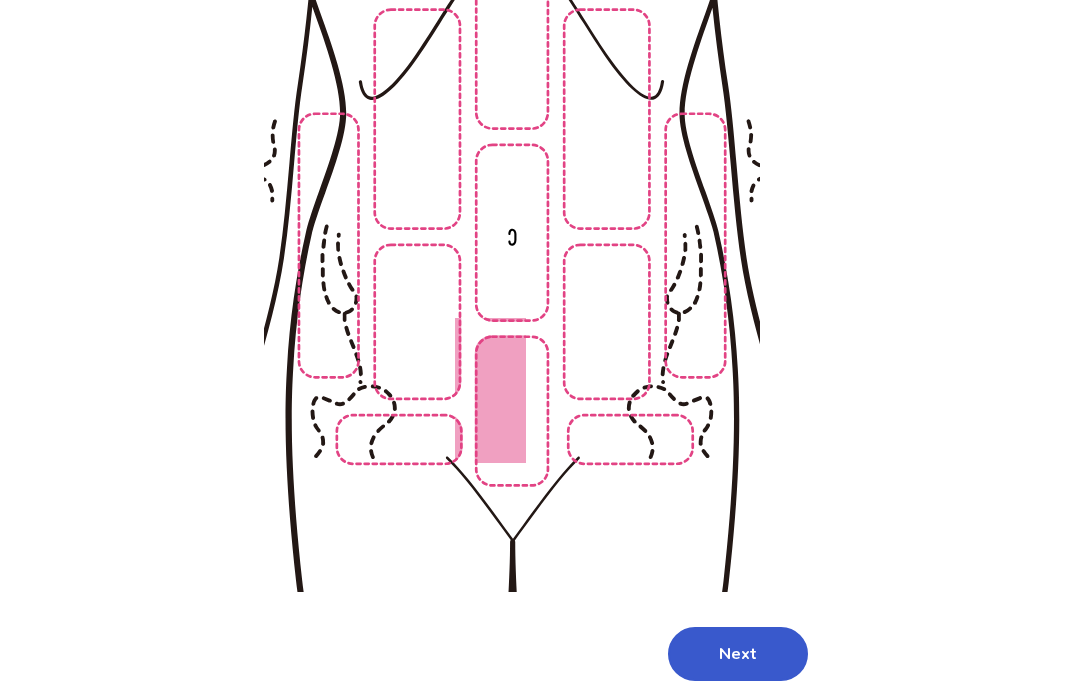click on "Next" at bounding box center [738, 654] 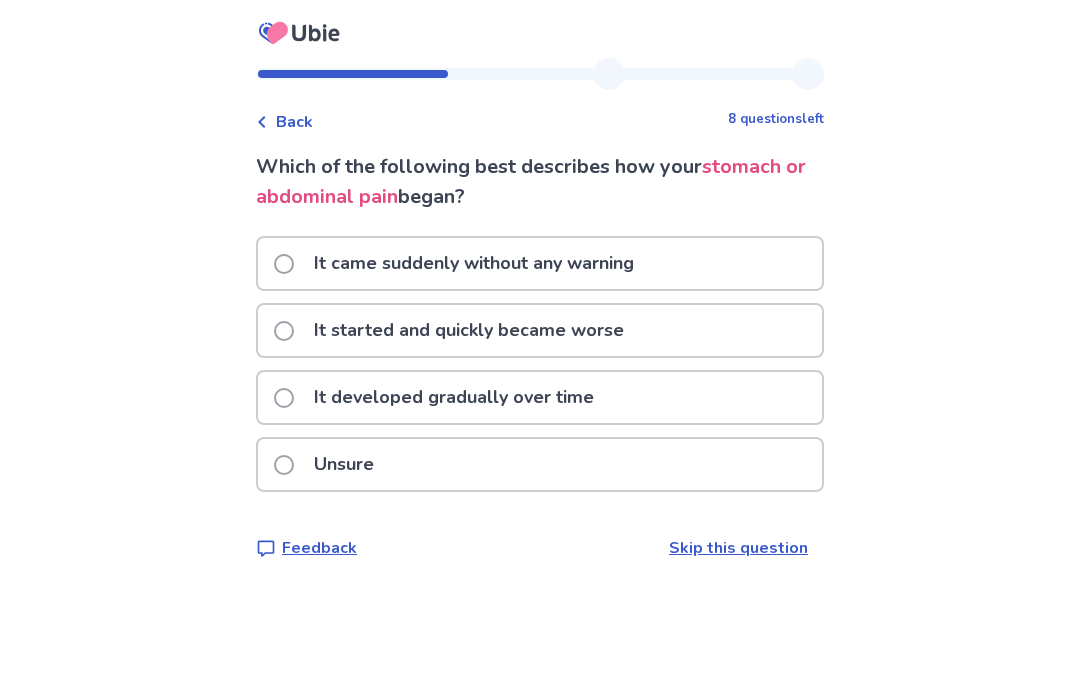 click at bounding box center (284, 398) 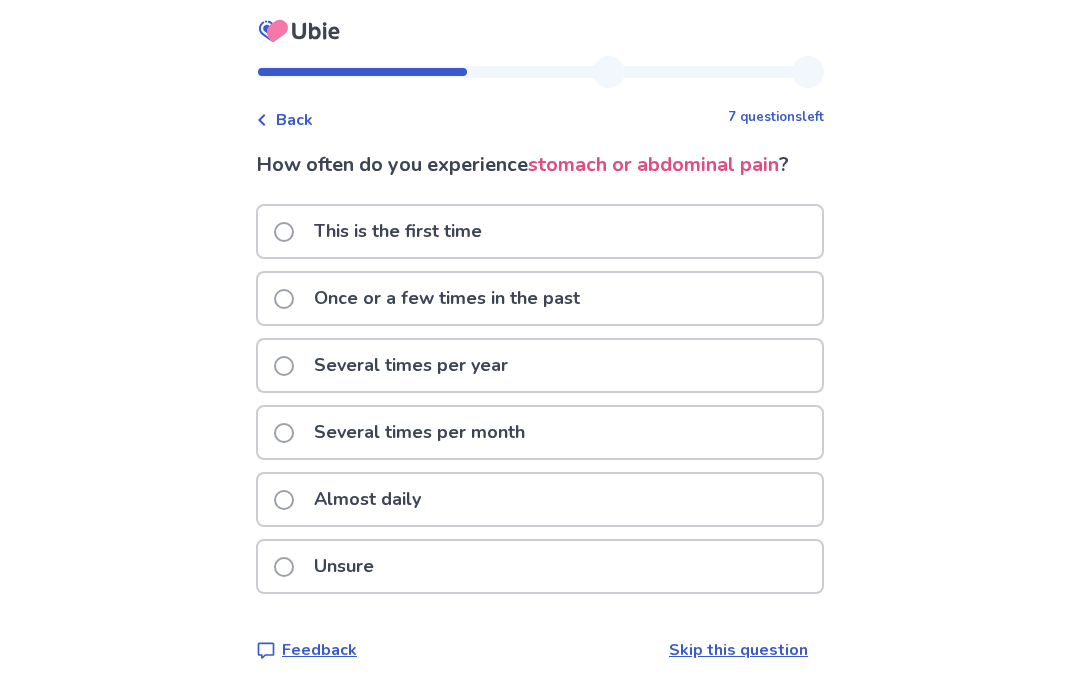 scroll, scrollTop: 75, scrollLeft: 0, axis: vertical 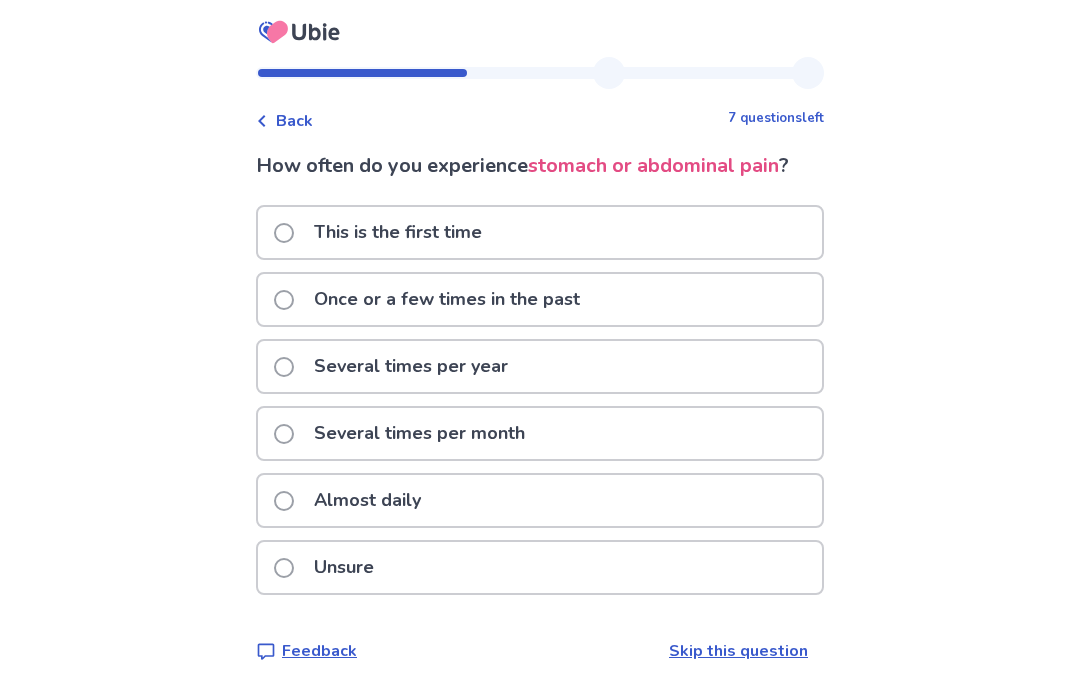 click at bounding box center (284, 367) 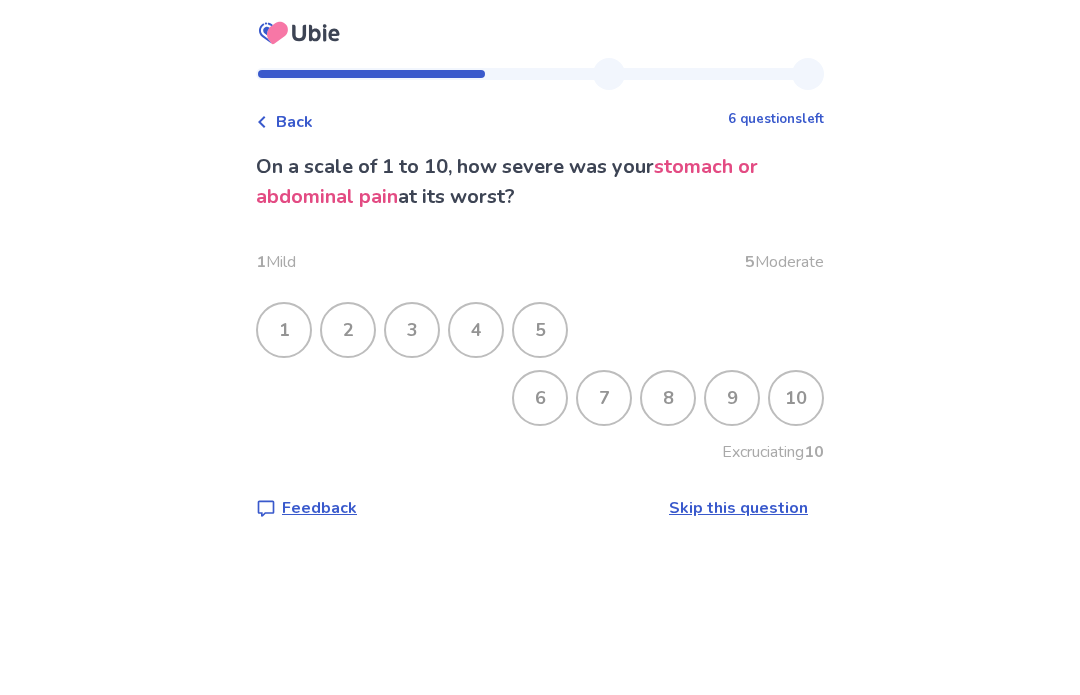 click on "2" at bounding box center [348, 330] 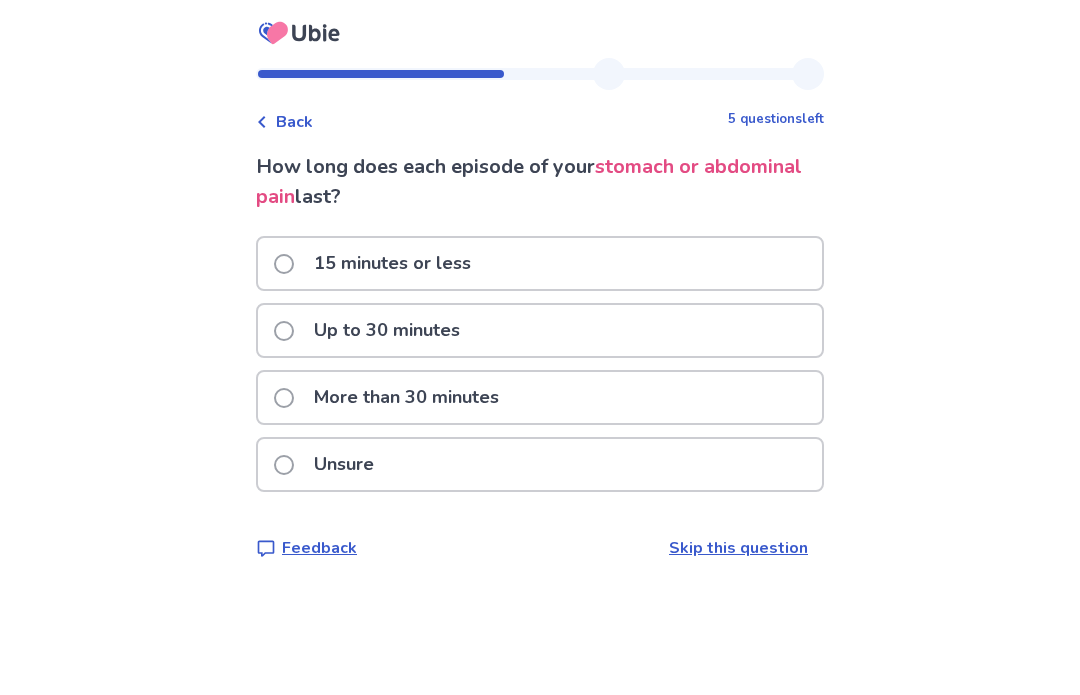 click at bounding box center (284, 465) 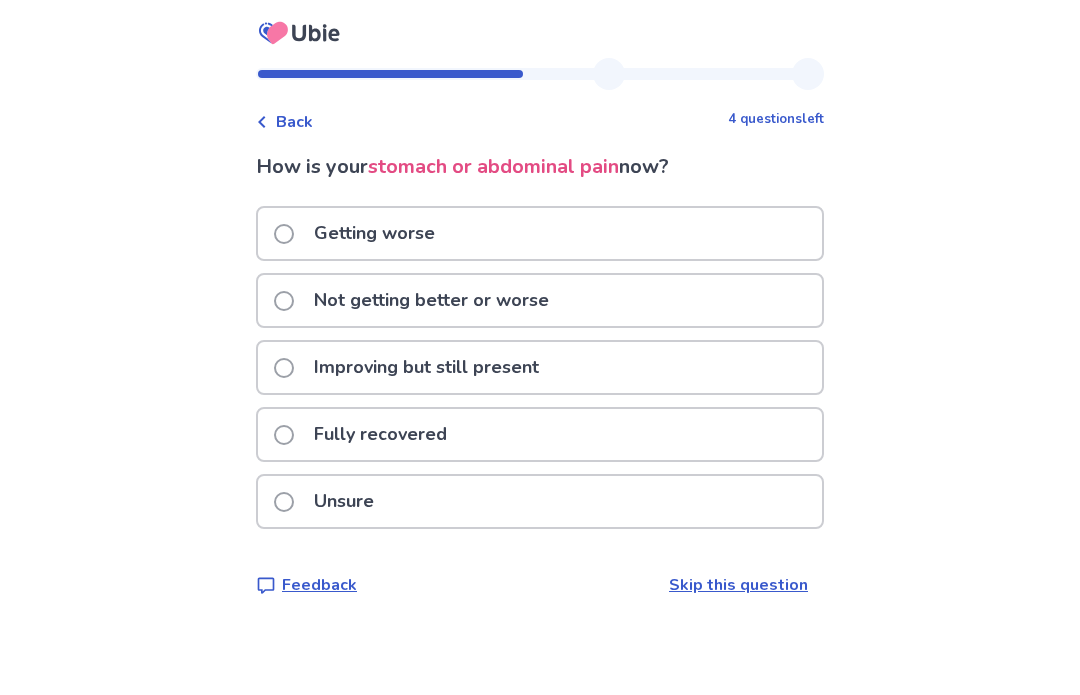 click at bounding box center (284, 368) 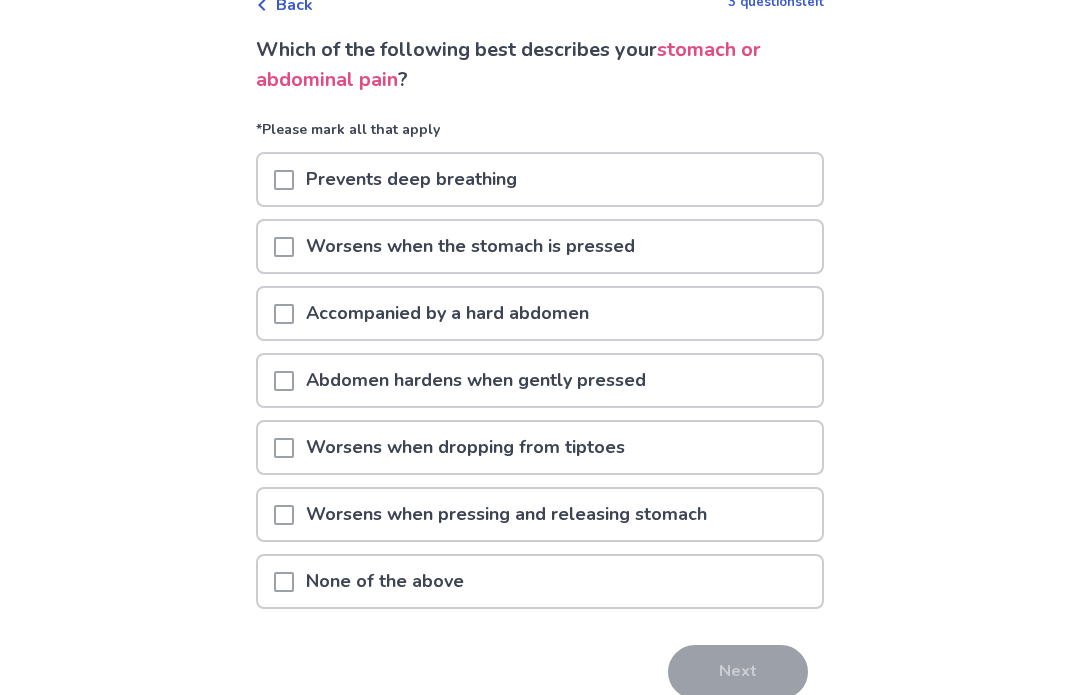 scroll, scrollTop: 131, scrollLeft: 0, axis: vertical 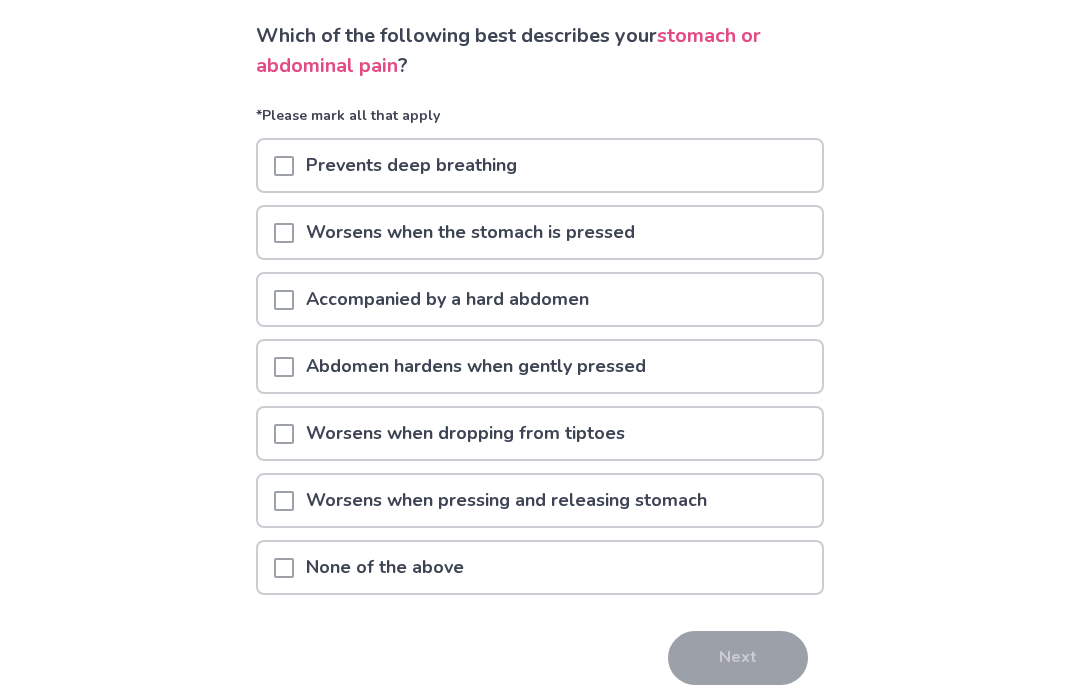 click at bounding box center [284, 233] 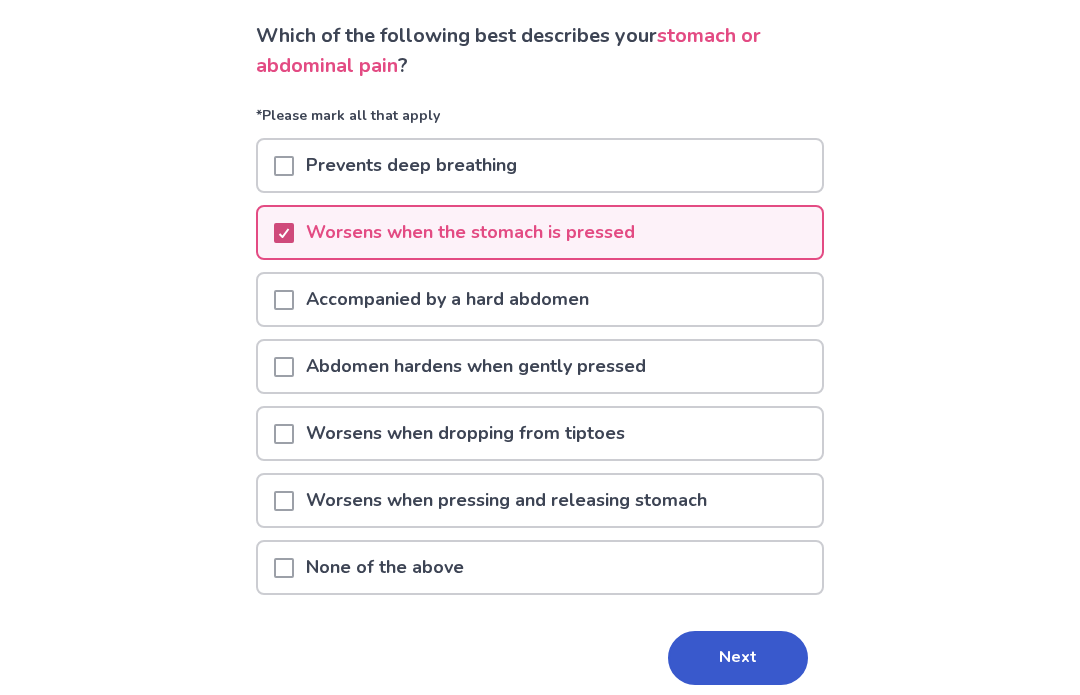 click on "Next" at bounding box center [738, 658] 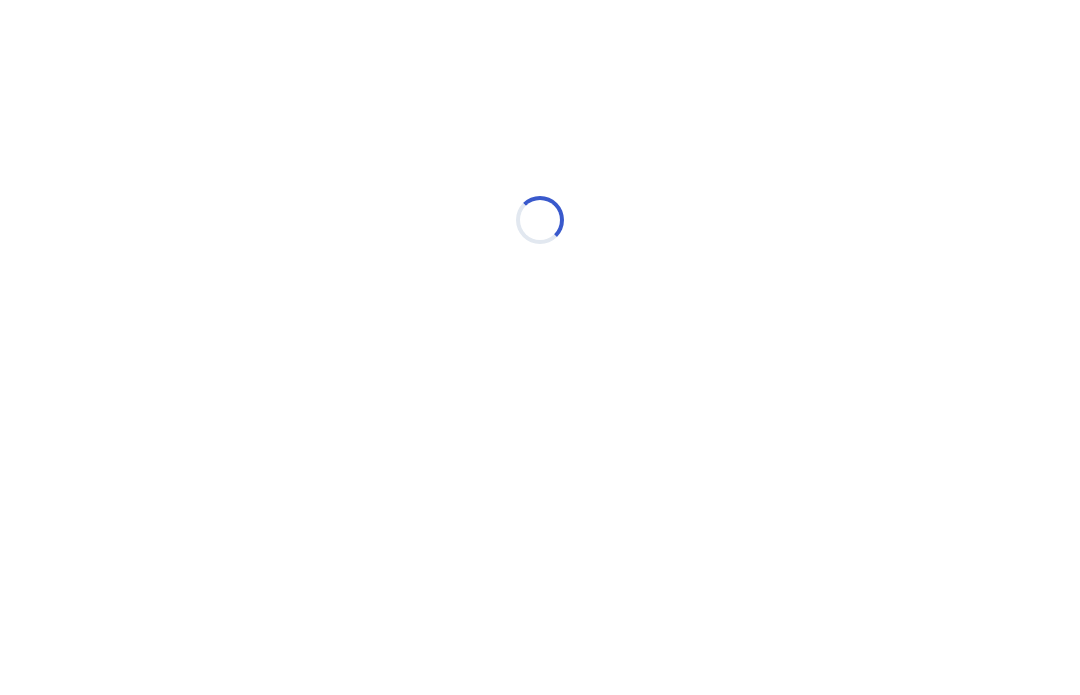 scroll, scrollTop: 0, scrollLeft: 0, axis: both 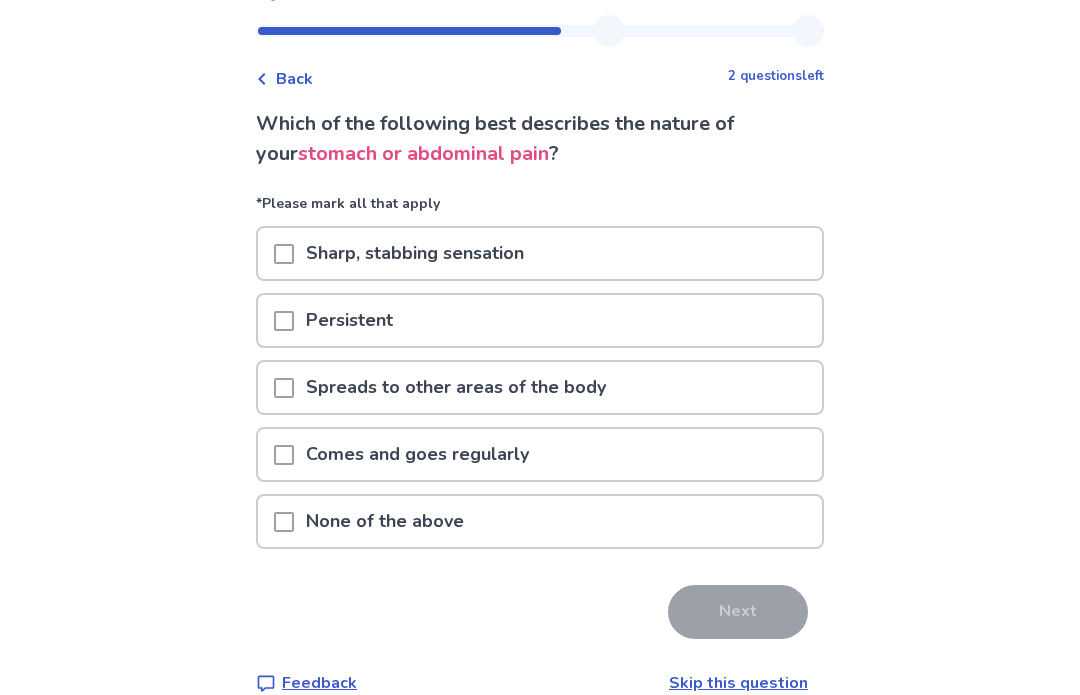 click at bounding box center [284, 455] 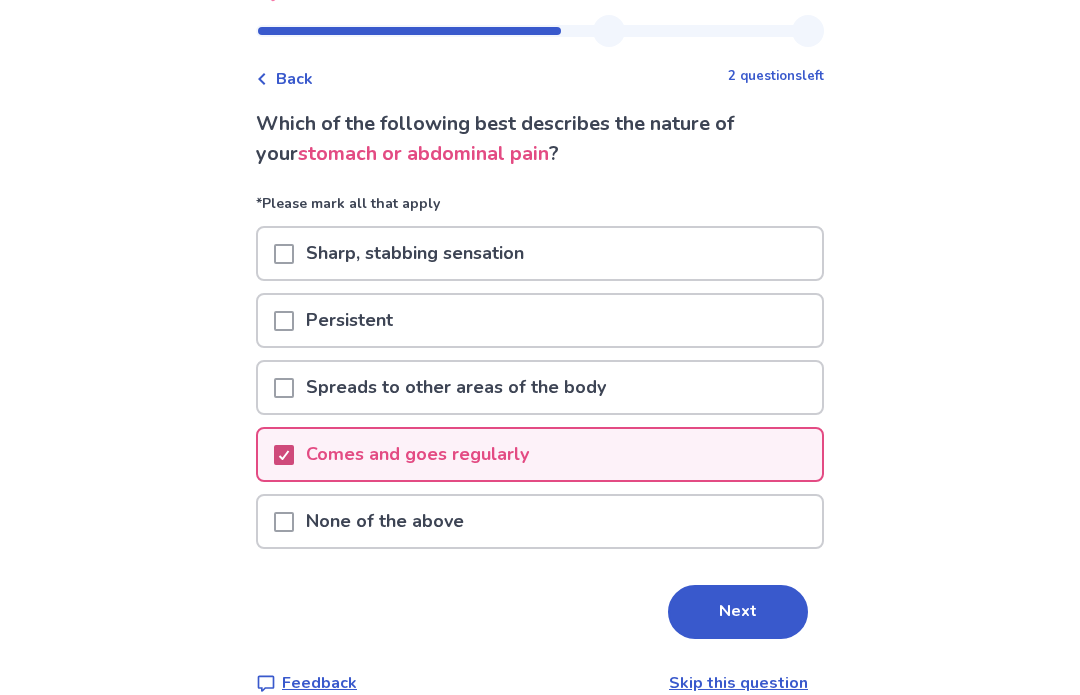 click on "Next" at bounding box center (738, 612) 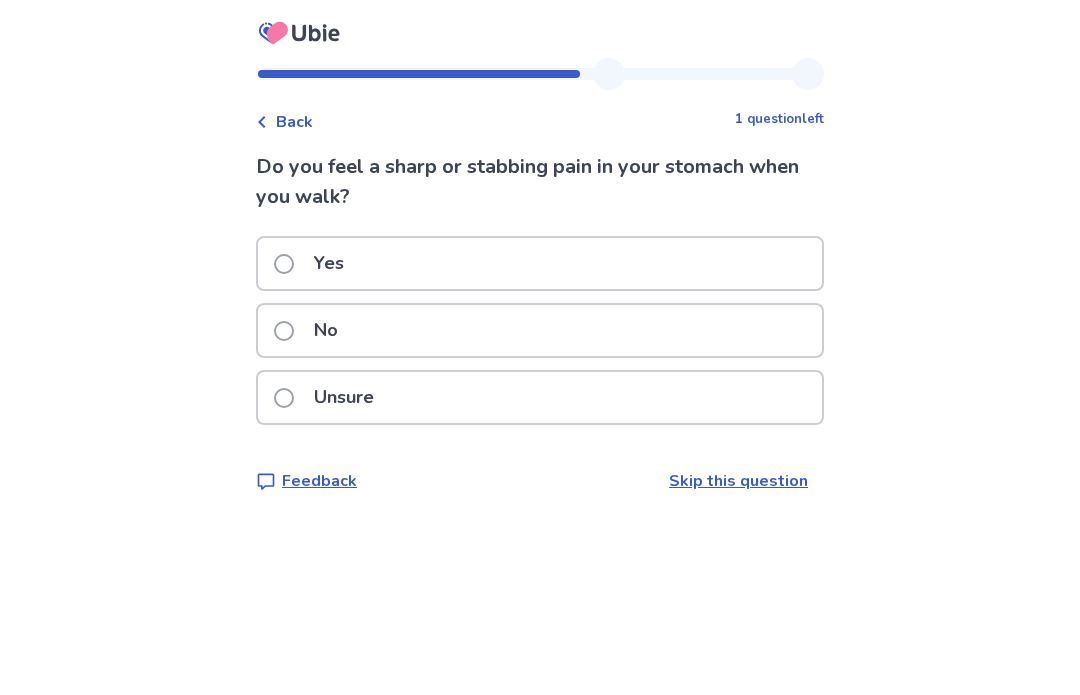 click at bounding box center (284, 331) 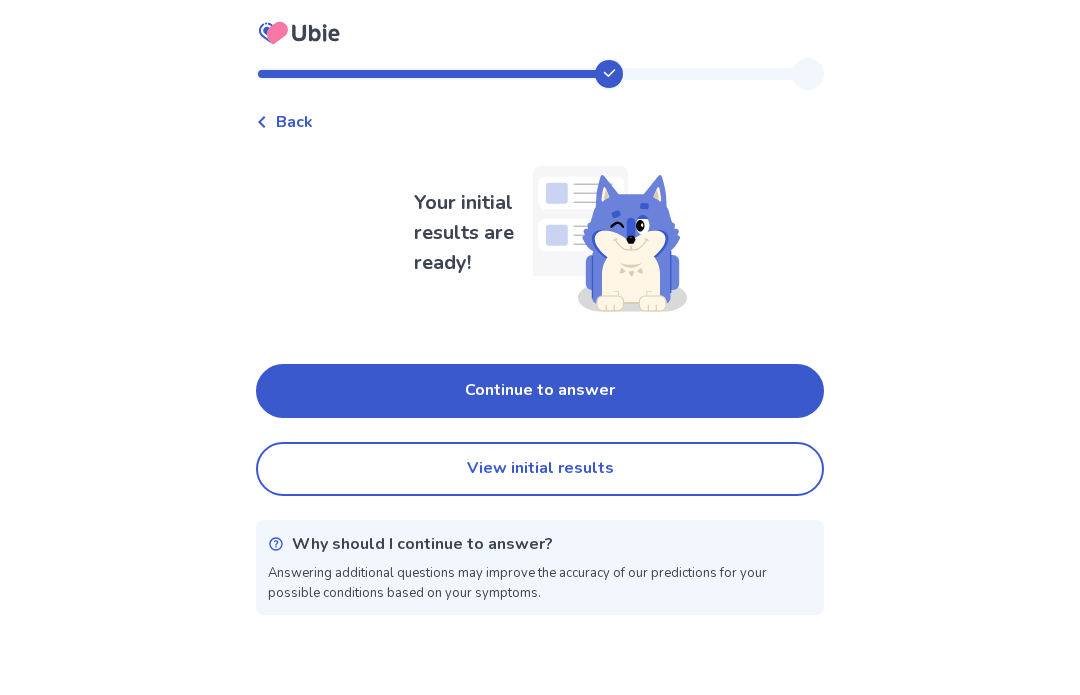 click on "Continue to answer" at bounding box center [540, 391] 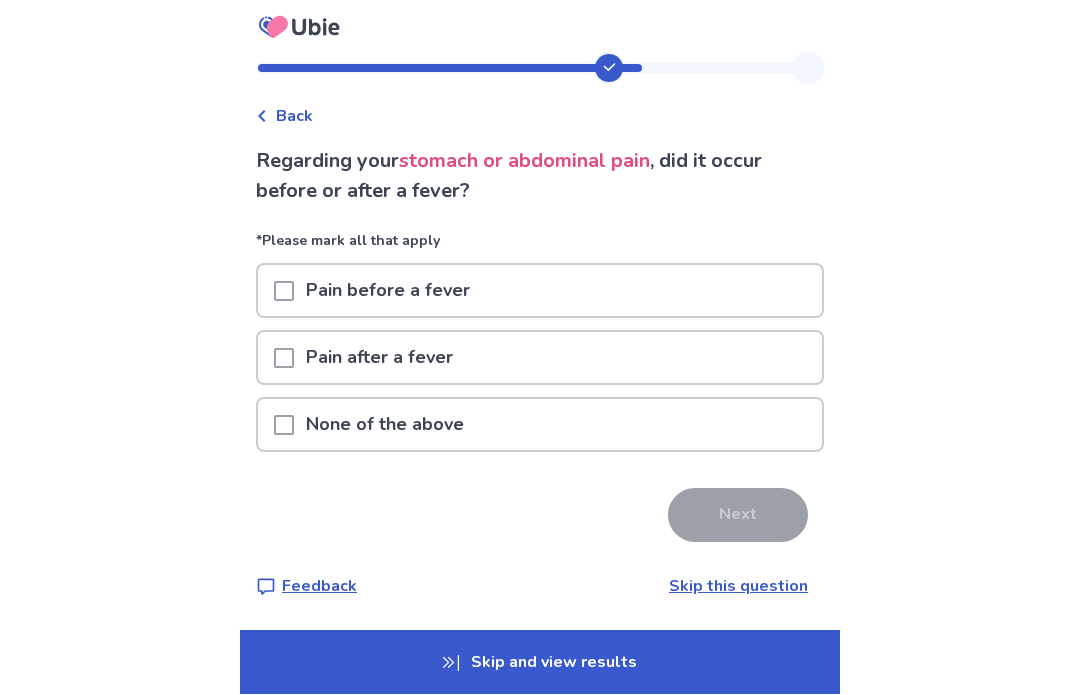 scroll, scrollTop: 35, scrollLeft: 0, axis: vertical 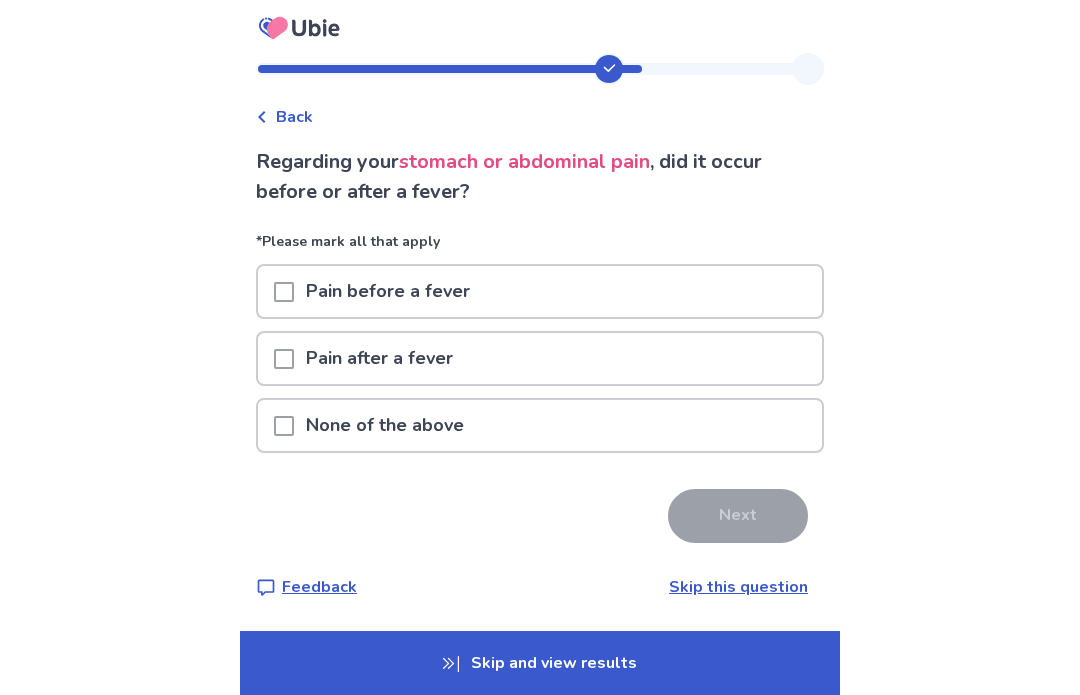 click at bounding box center (284, 426) 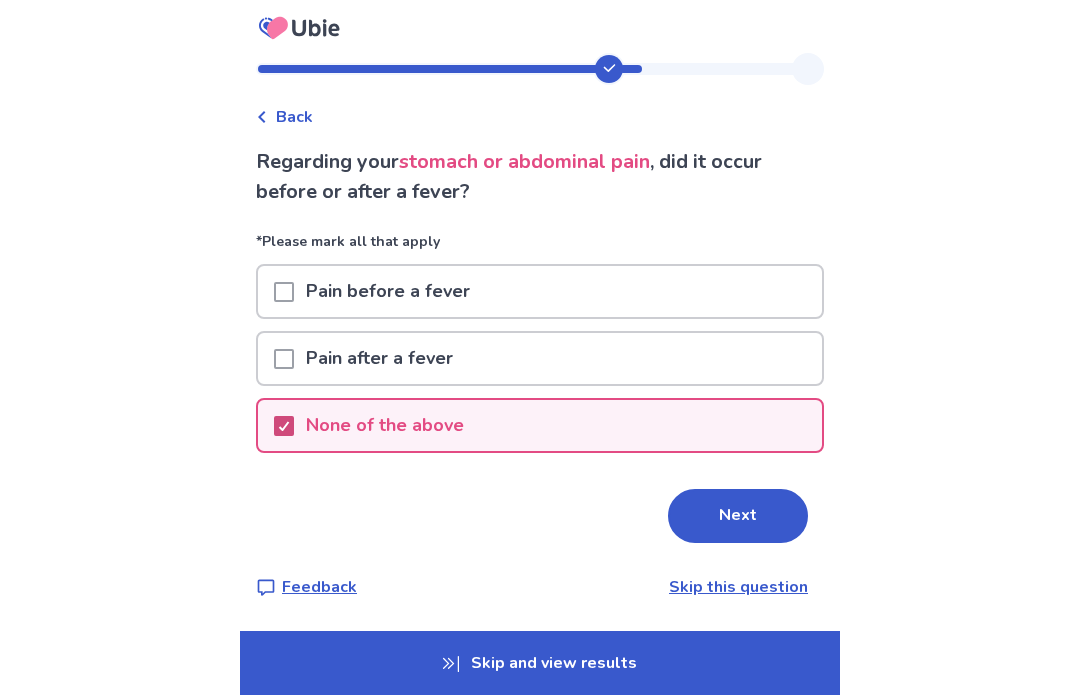 click on "Next" at bounding box center (738, 516) 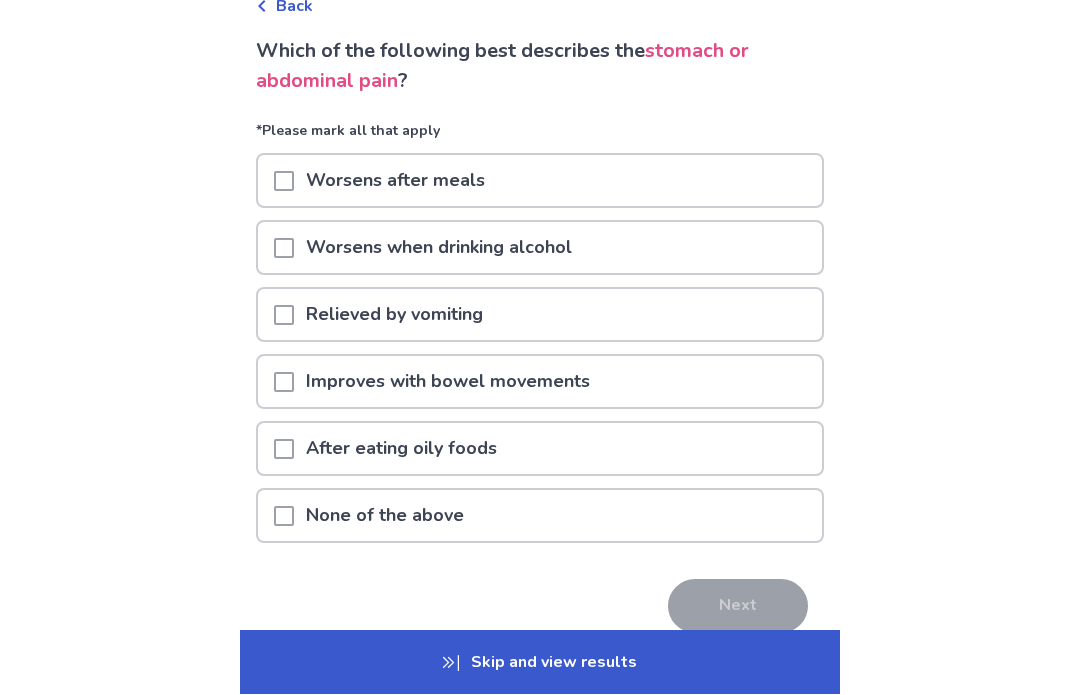 scroll, scrollTop: 116, scrollLeft: 0, axis: vertical 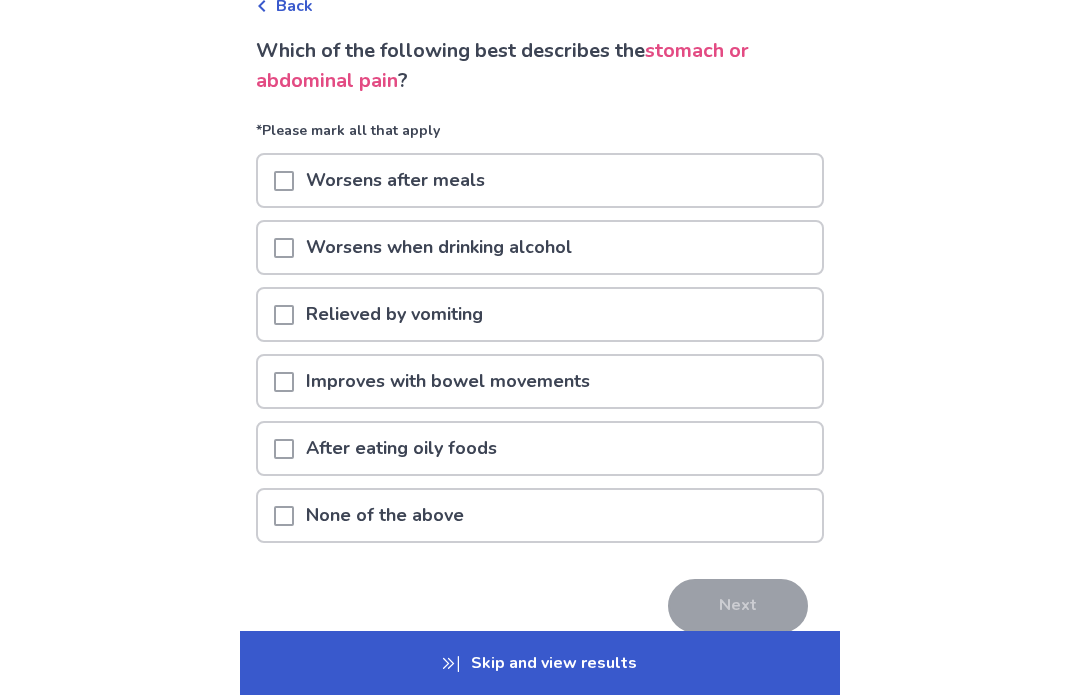 click at bounding box center (284, 382) 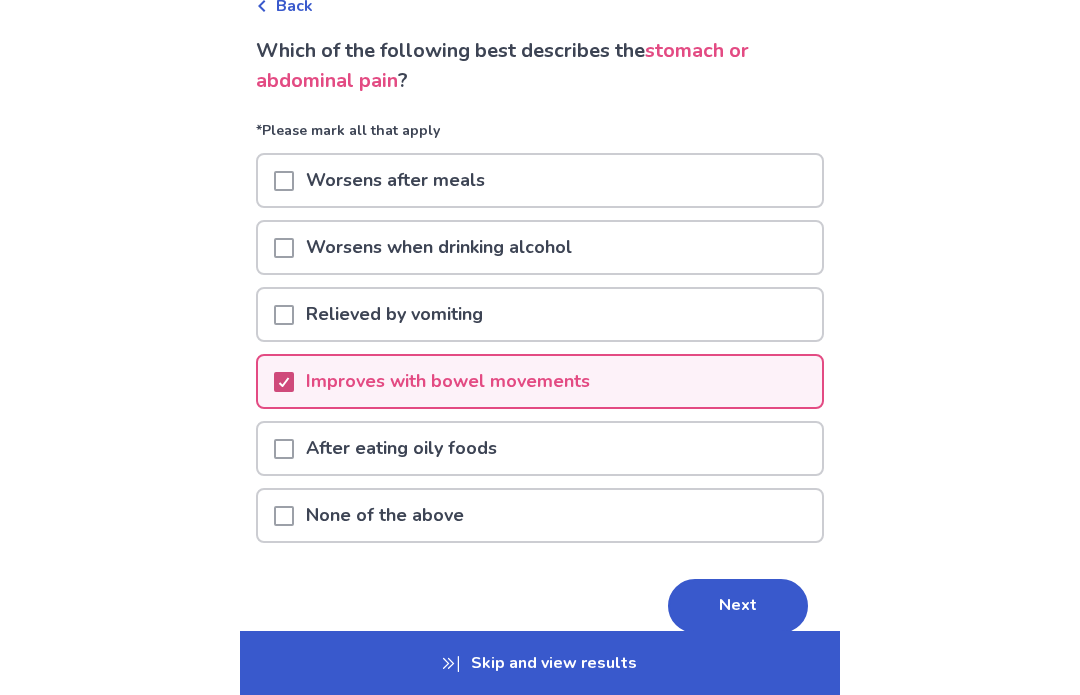 click on "Next" at bounding box center [738, 606] 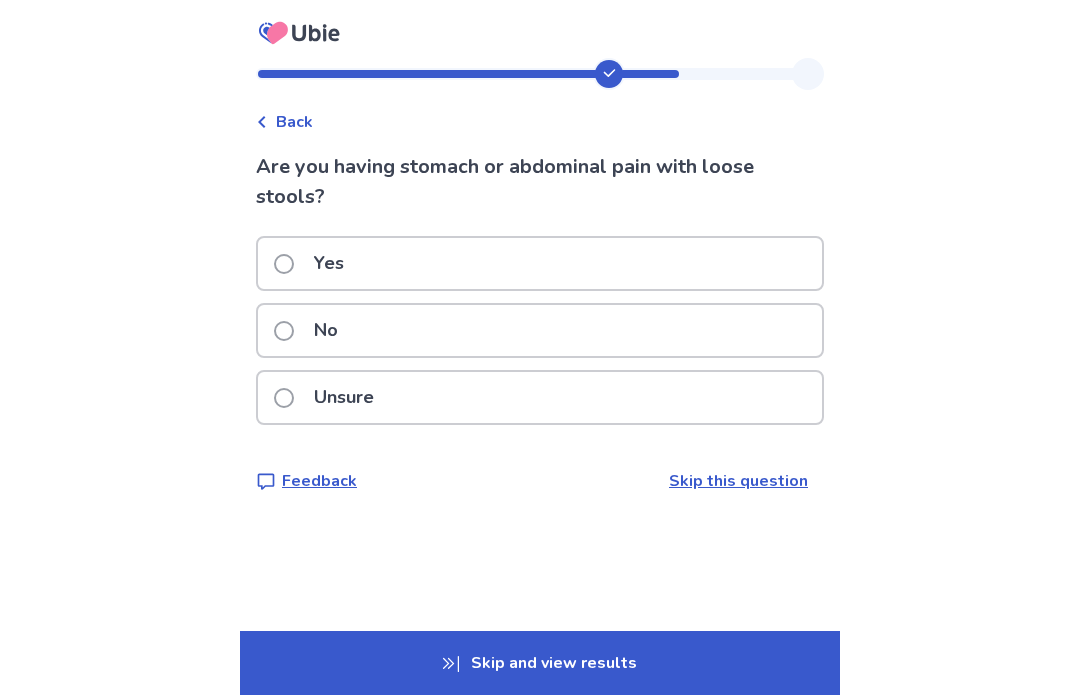 click at bounding box center [284, 331] 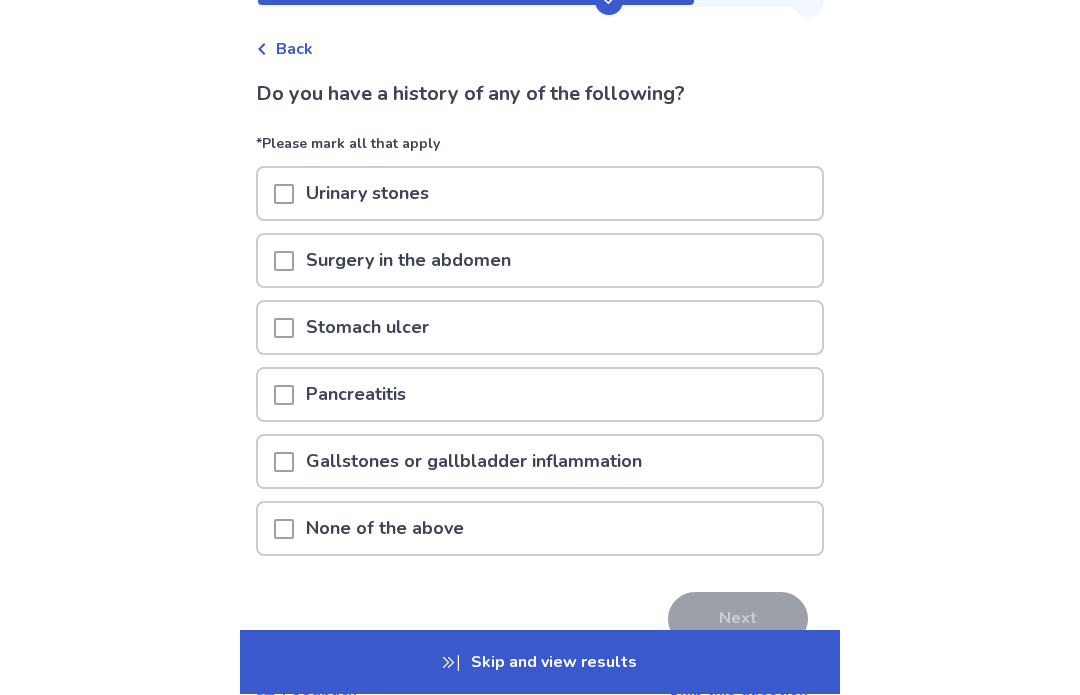scroll, scrollTop: 82, scrollLeft: 0, axis: vertical 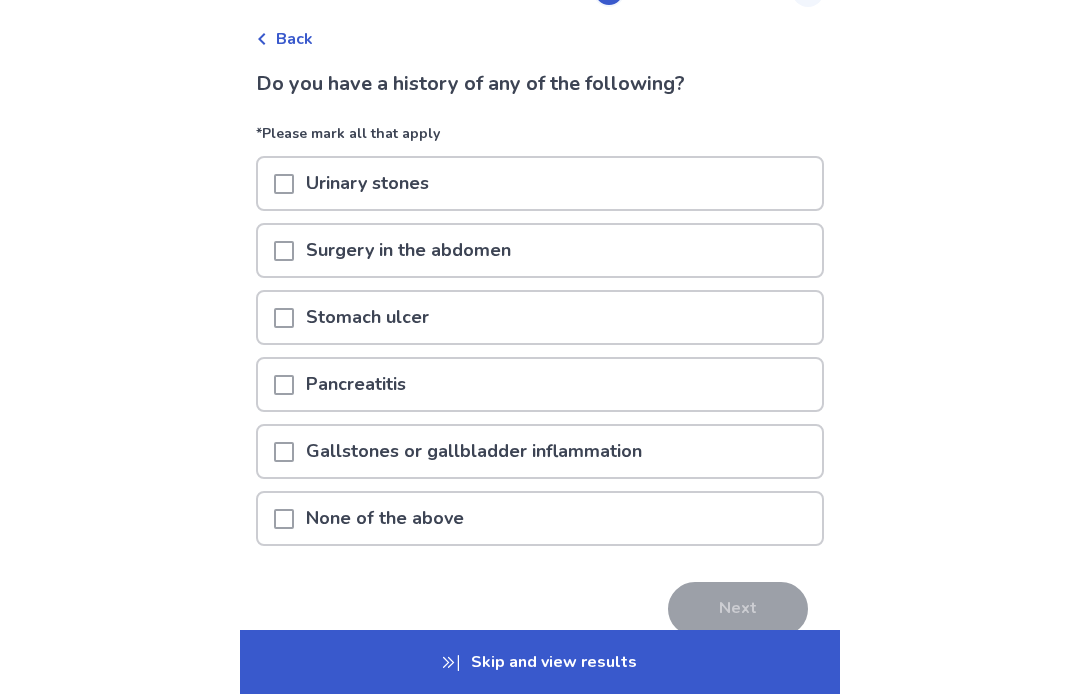 click at bounding box center (284, 520) 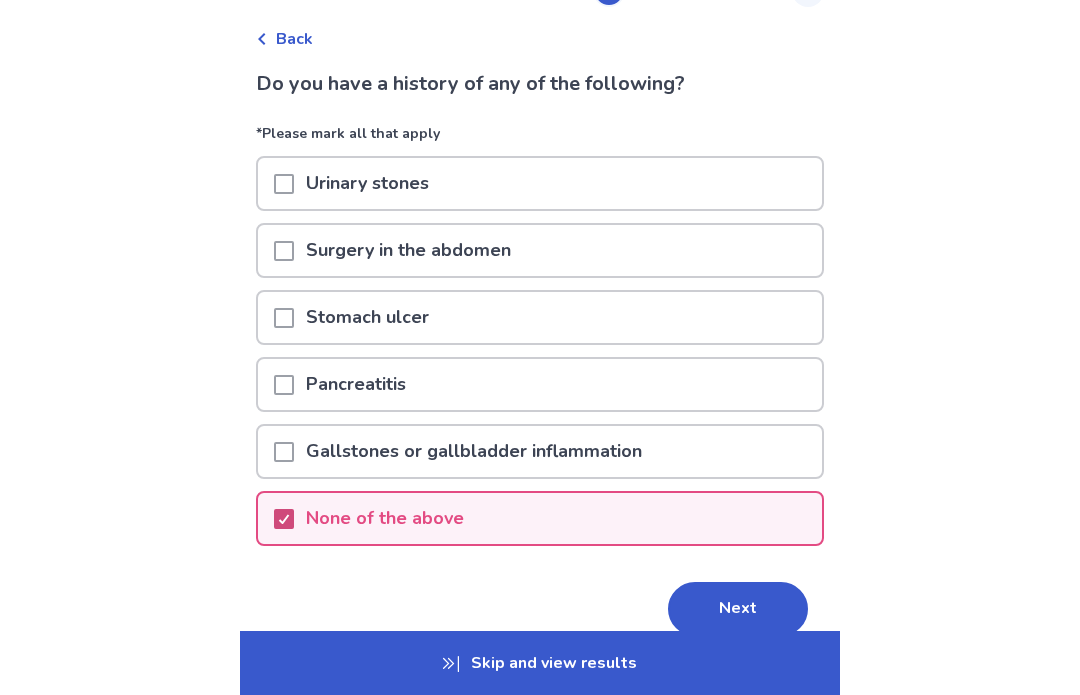 click on "Next" at bounding box center (738, 609) 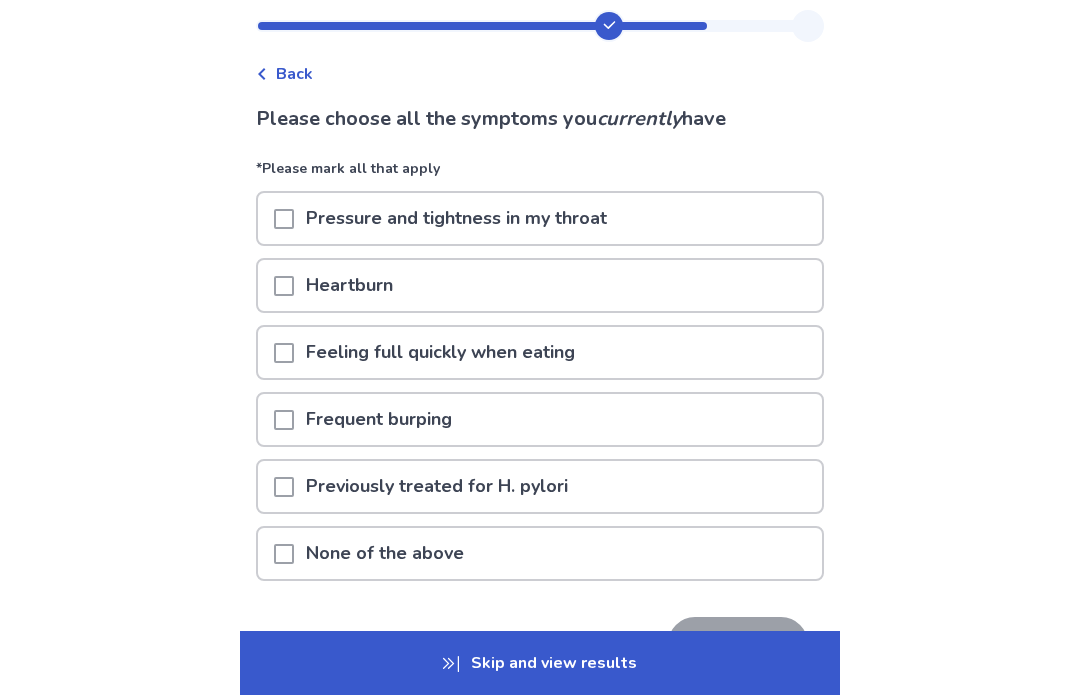 scroll, scrollTop: 67, scrollLeft: 0, axis: vertical 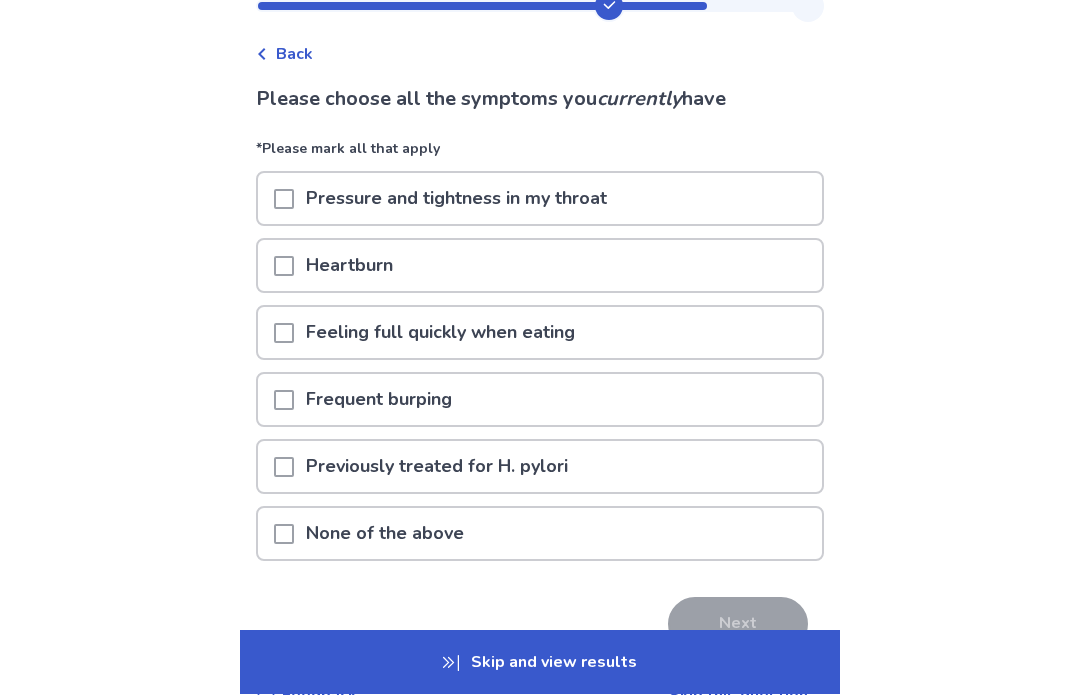 click at bounding box center [284, 535] 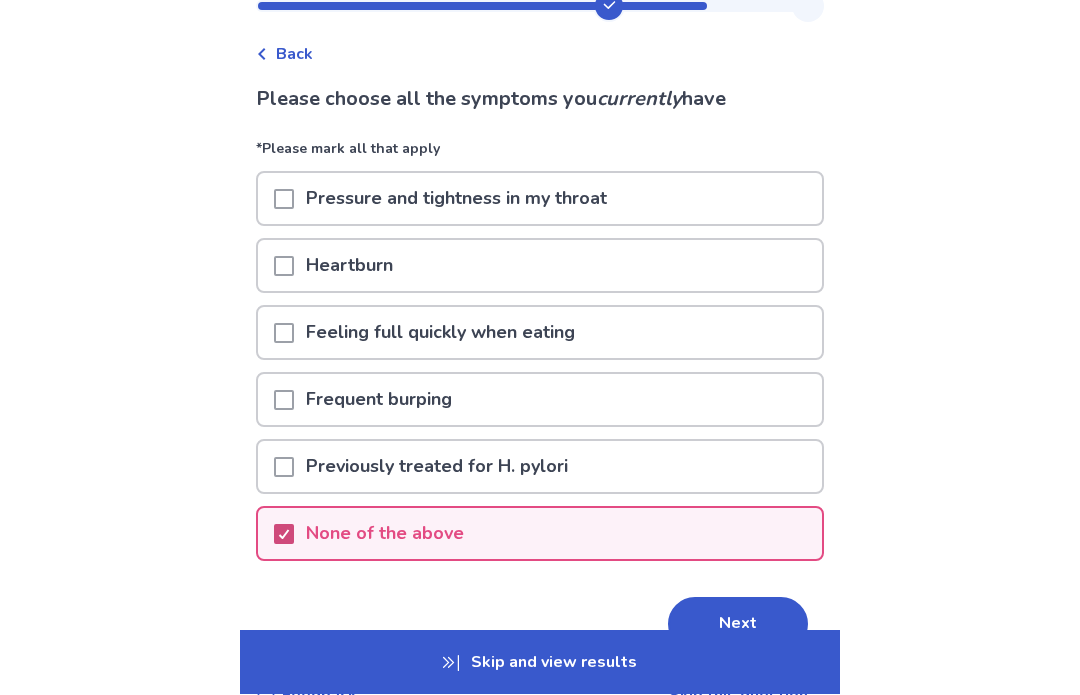 scroll, scrollTop: 68, scrollLeft: 0, axis: vertical 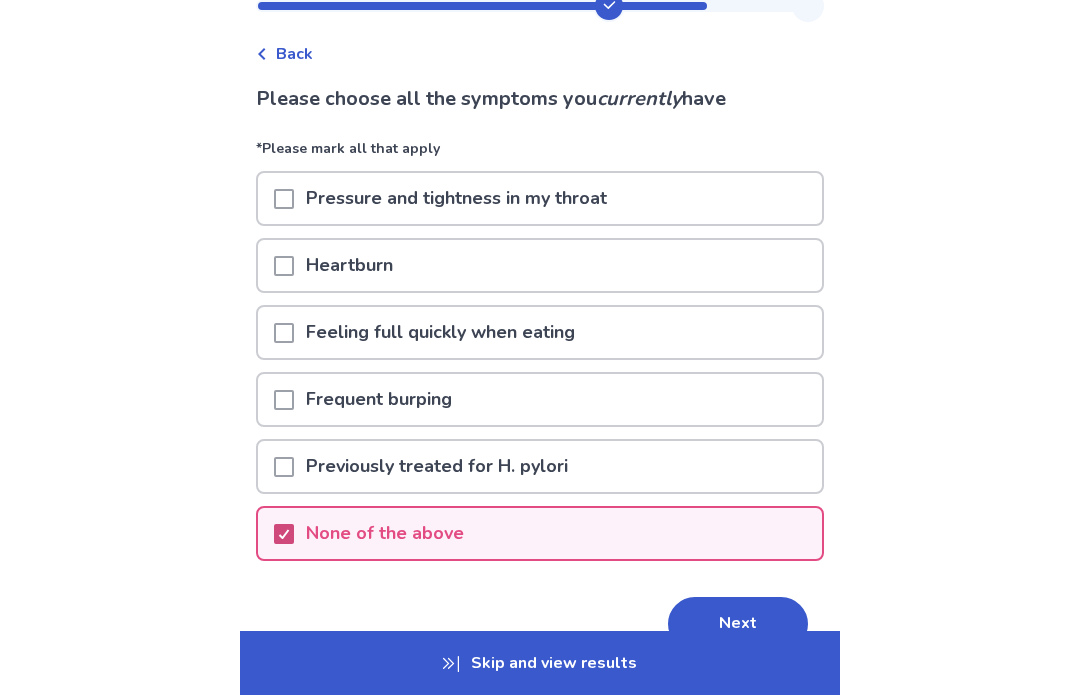 click on "Next" at bounding box center [738, 624] 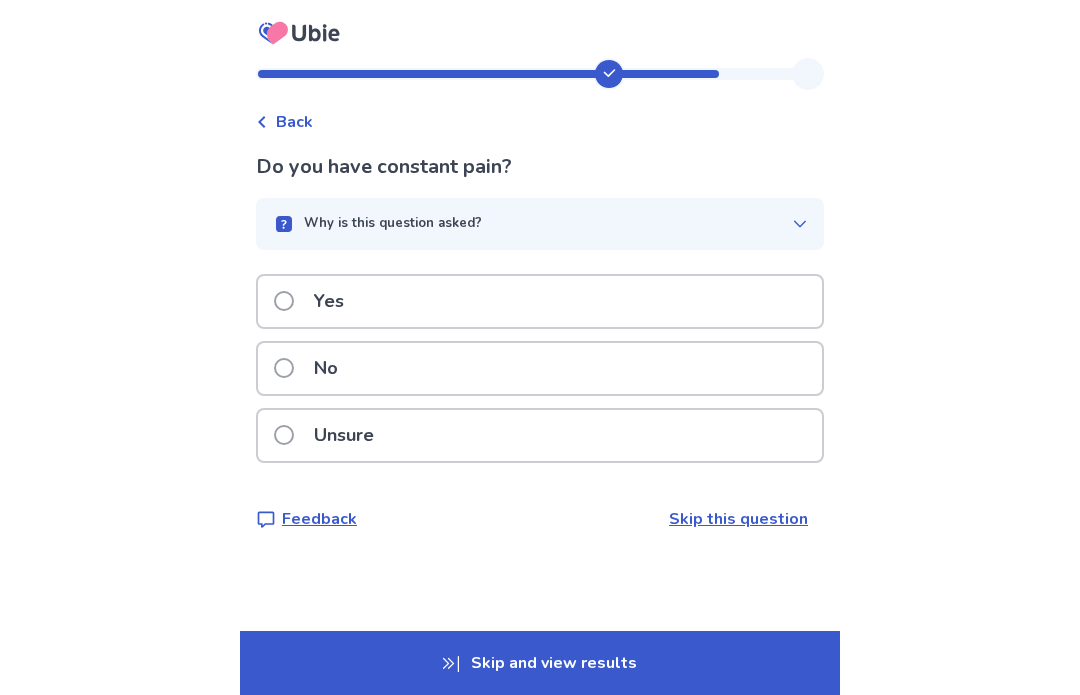 click at bounding box center (284, 368) 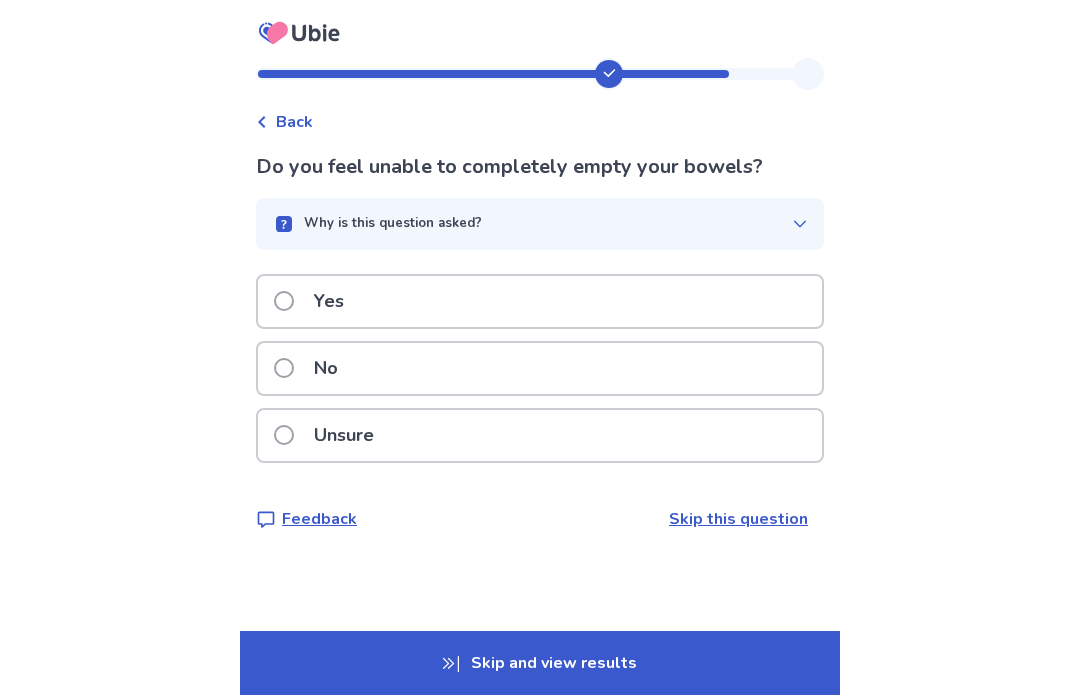 click at bounding box center [284, 368] 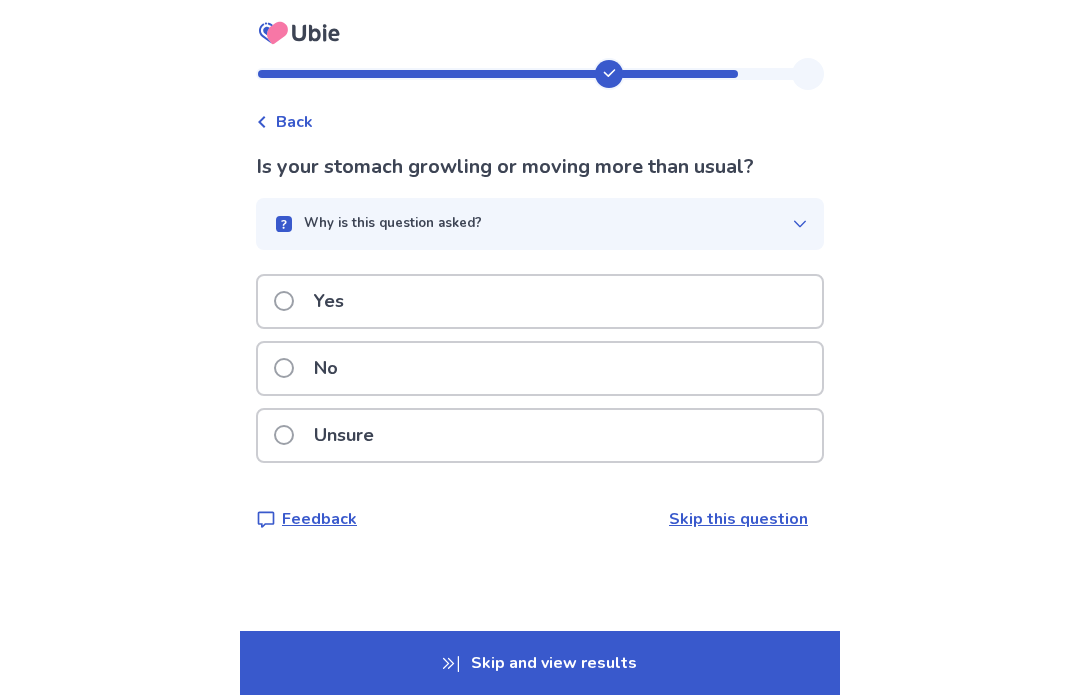 scroll, scrollTop: 30, scrollLeft: 0, axis: vertical 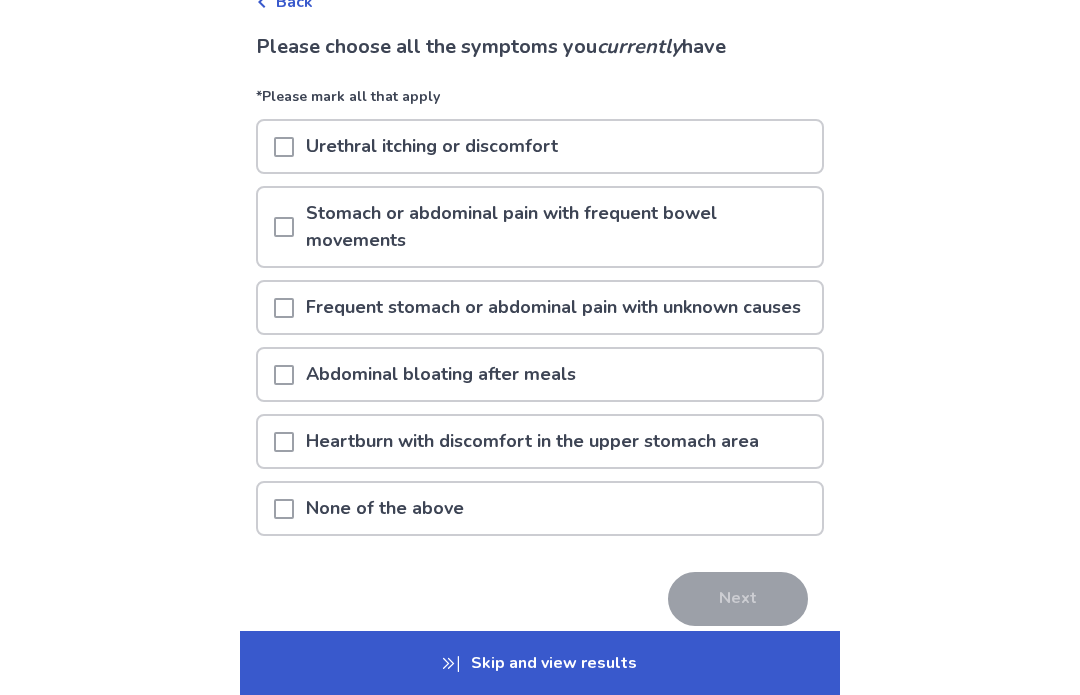 click at bounding box center (284, 509) 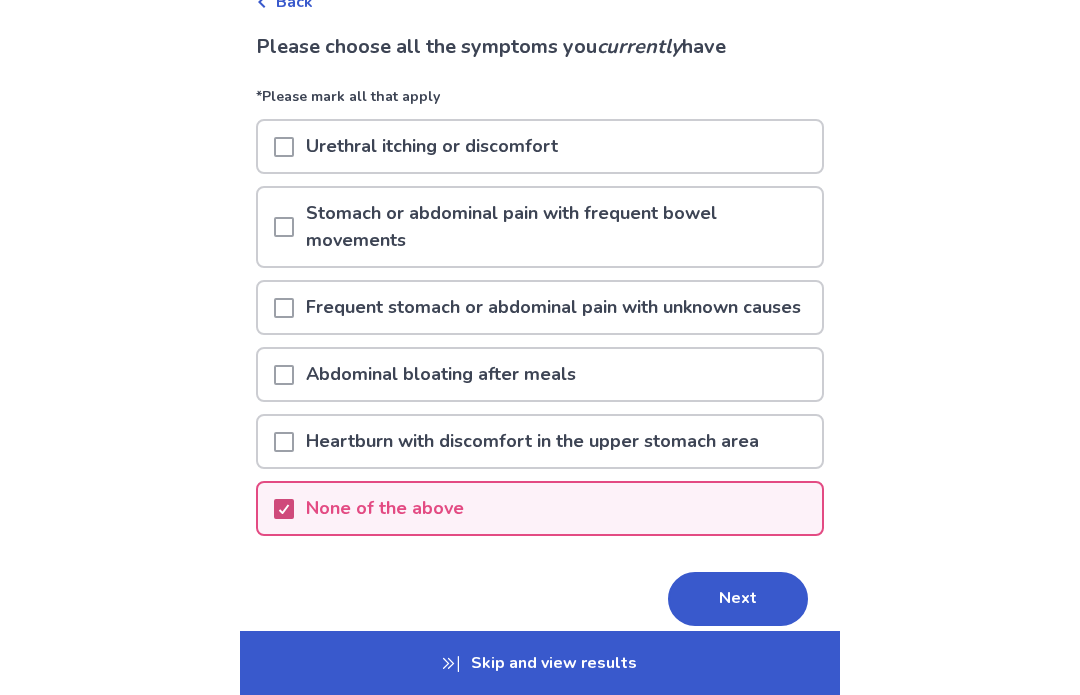 click on "Next" at bounding box center (738, 599) 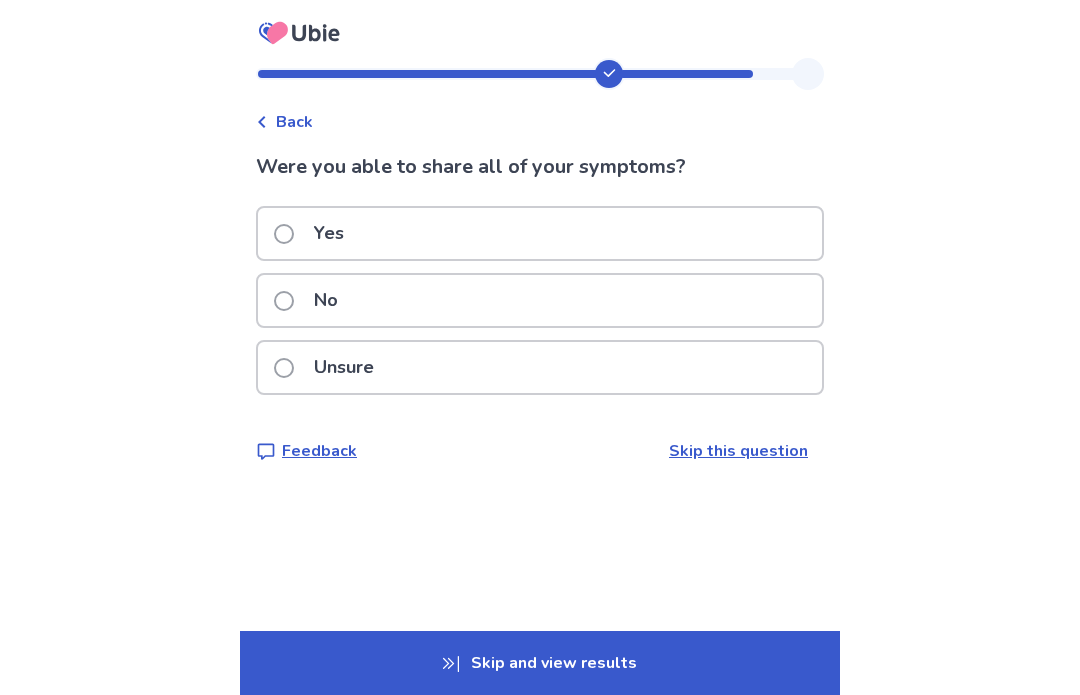 click at bounding box center (284, 234) 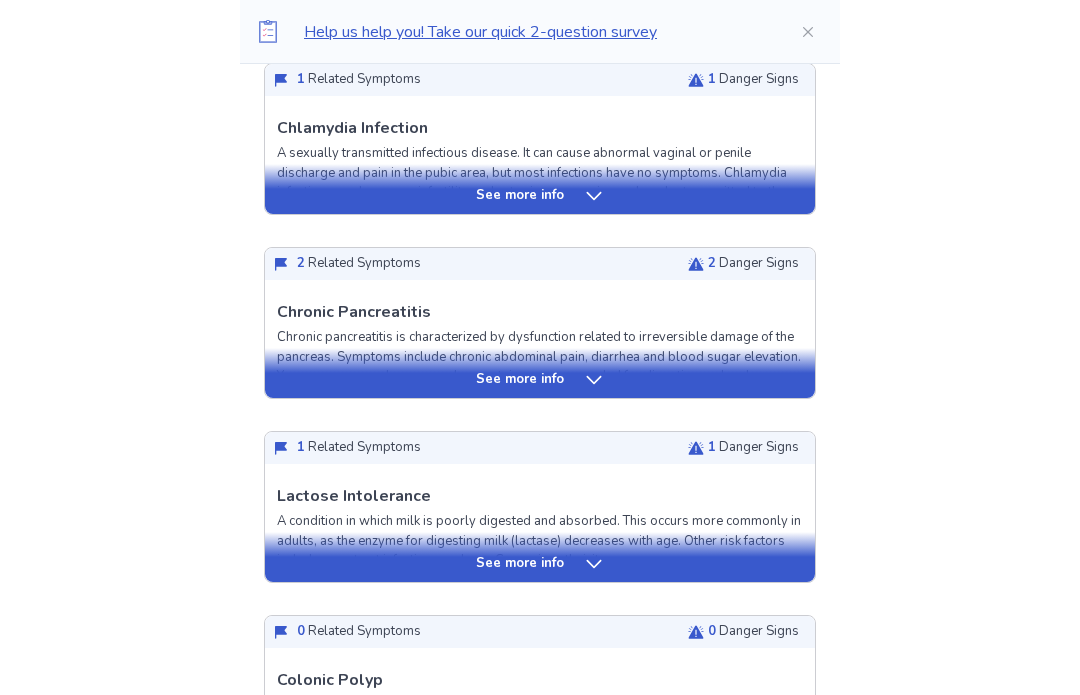 scroll, scrollTop: 579, scrollLeft: 0, axis: vertical 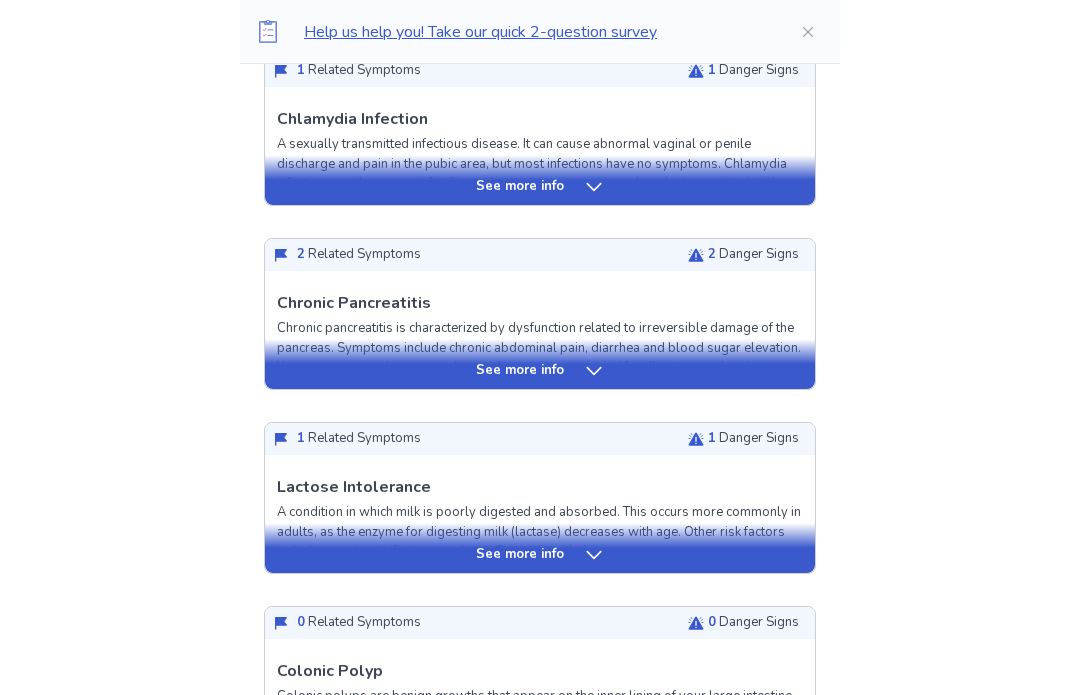 click on "See more info" at bounding box center (540, 372) 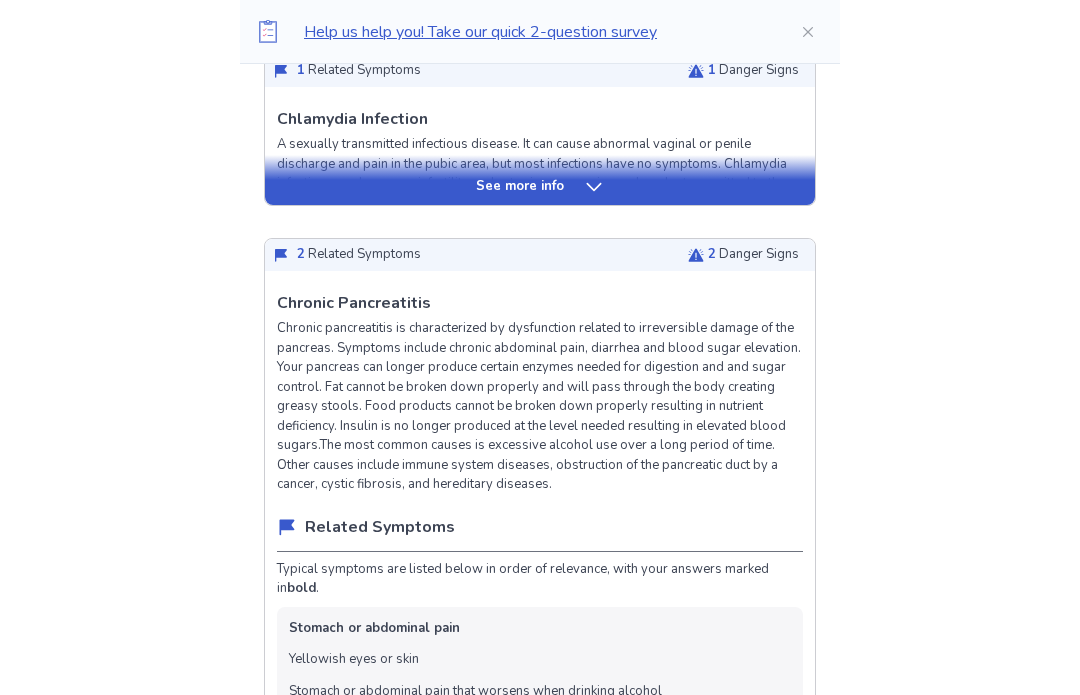scroll, scrollTop: 613, scrollLeft: 0, axis: vertical 